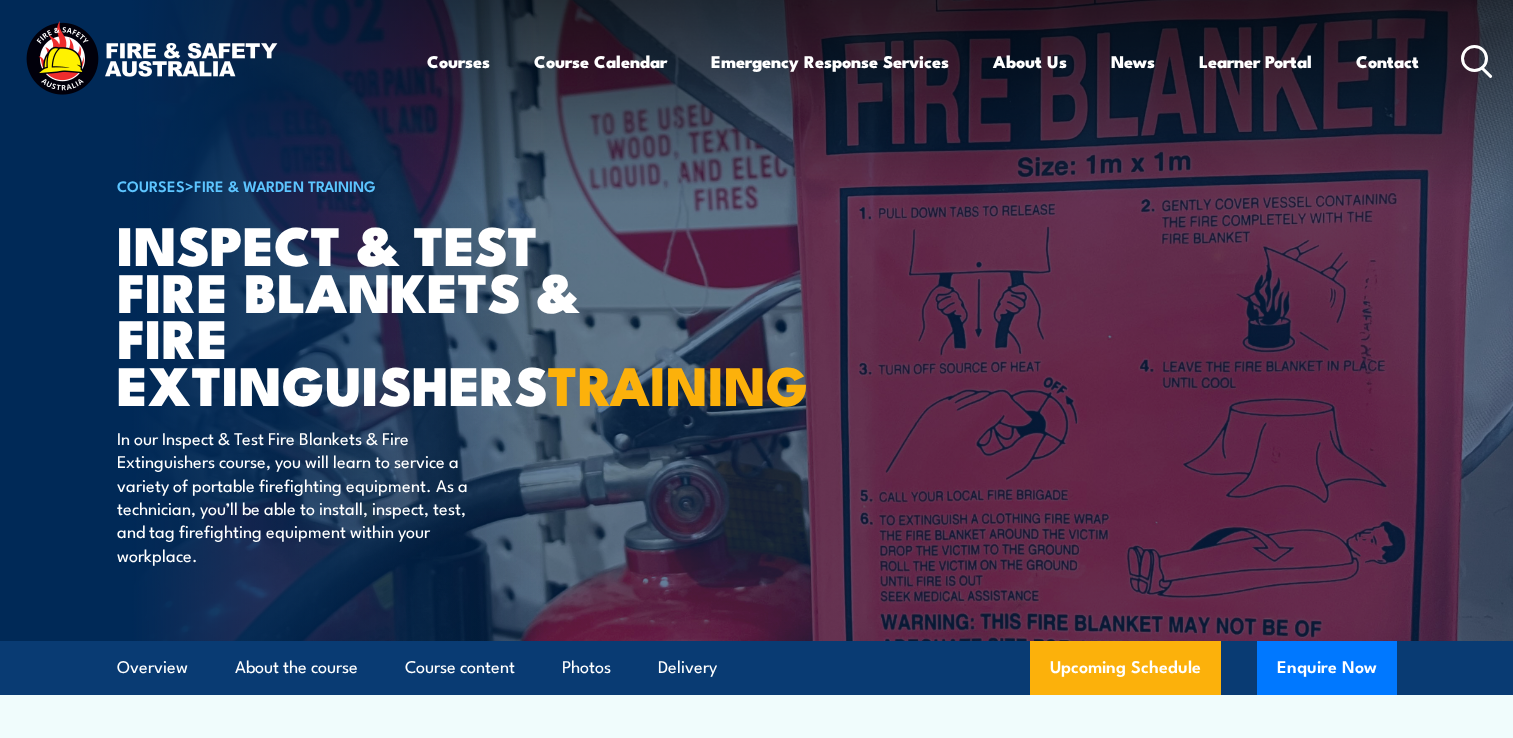 scroll, scrollTop: 0, scrollLeft: 0, axis: both 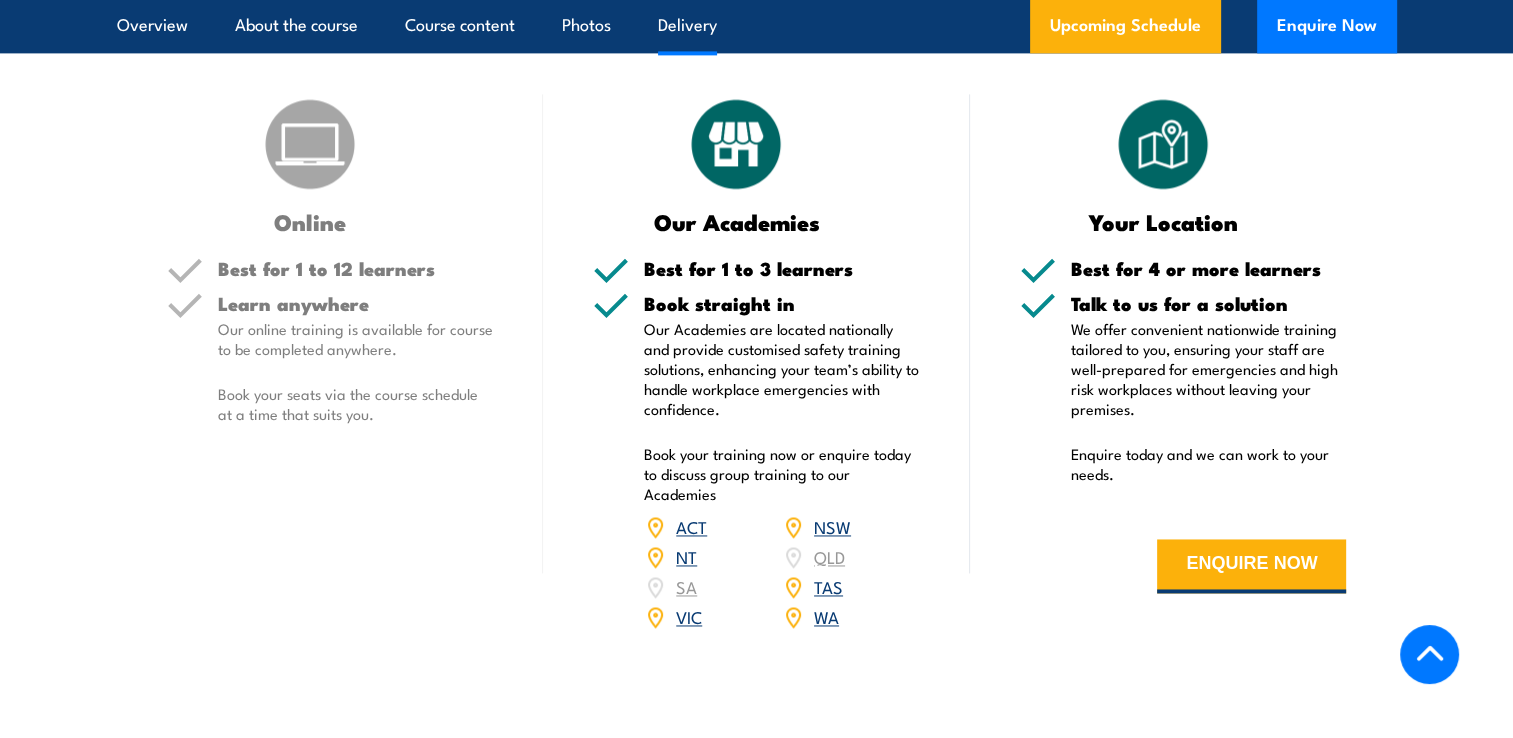 click on "ACT
NSW
NT
QLD
SA
TAS
VIC
WA" at bounding box center [782, 572] 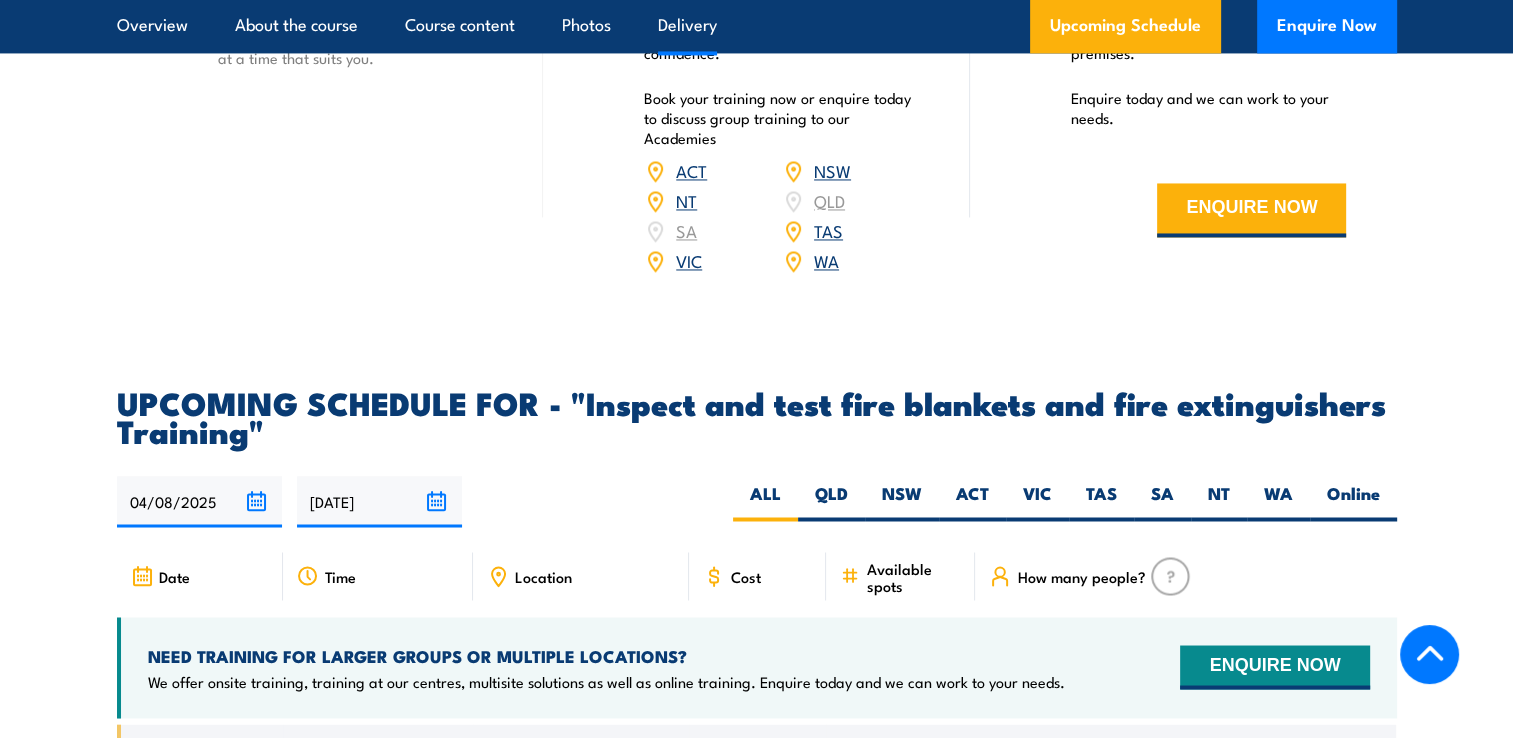 scroll, scrollTop: 3300, scrollLeft: 0, axis: vertical 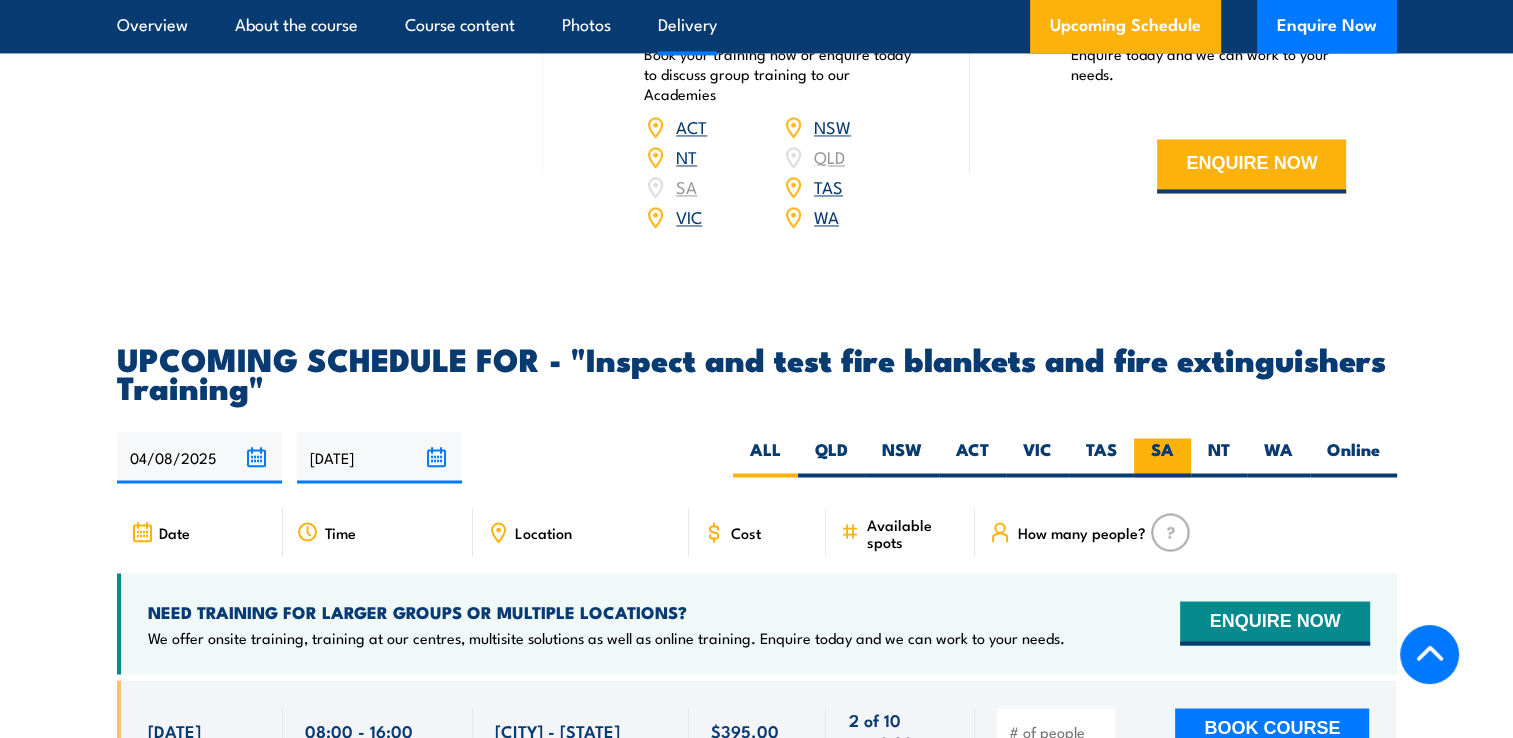 click on "SA" at bounding box center [1162, 457] 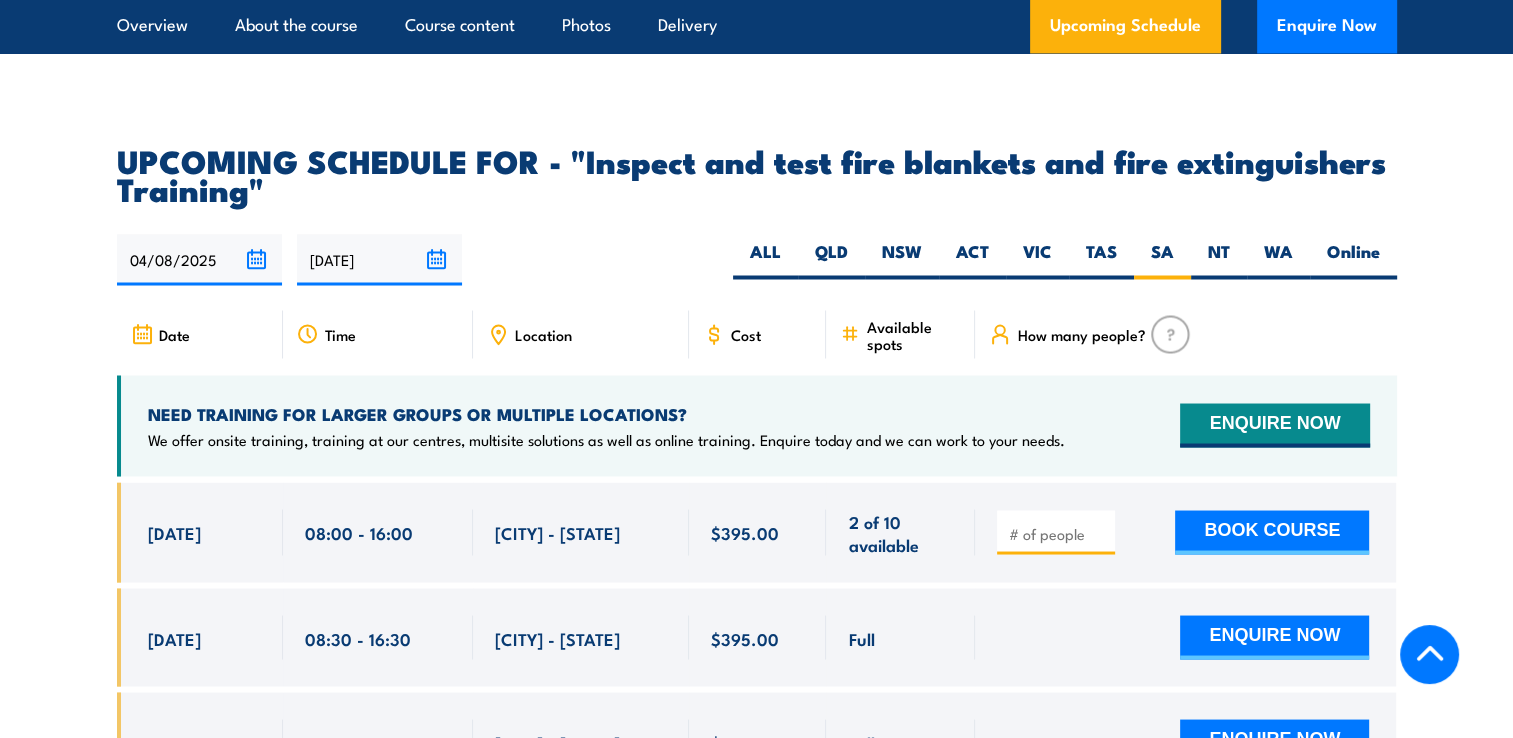 scroll, scrollTop: 3500, scrollLeft: 0, axis: vertical 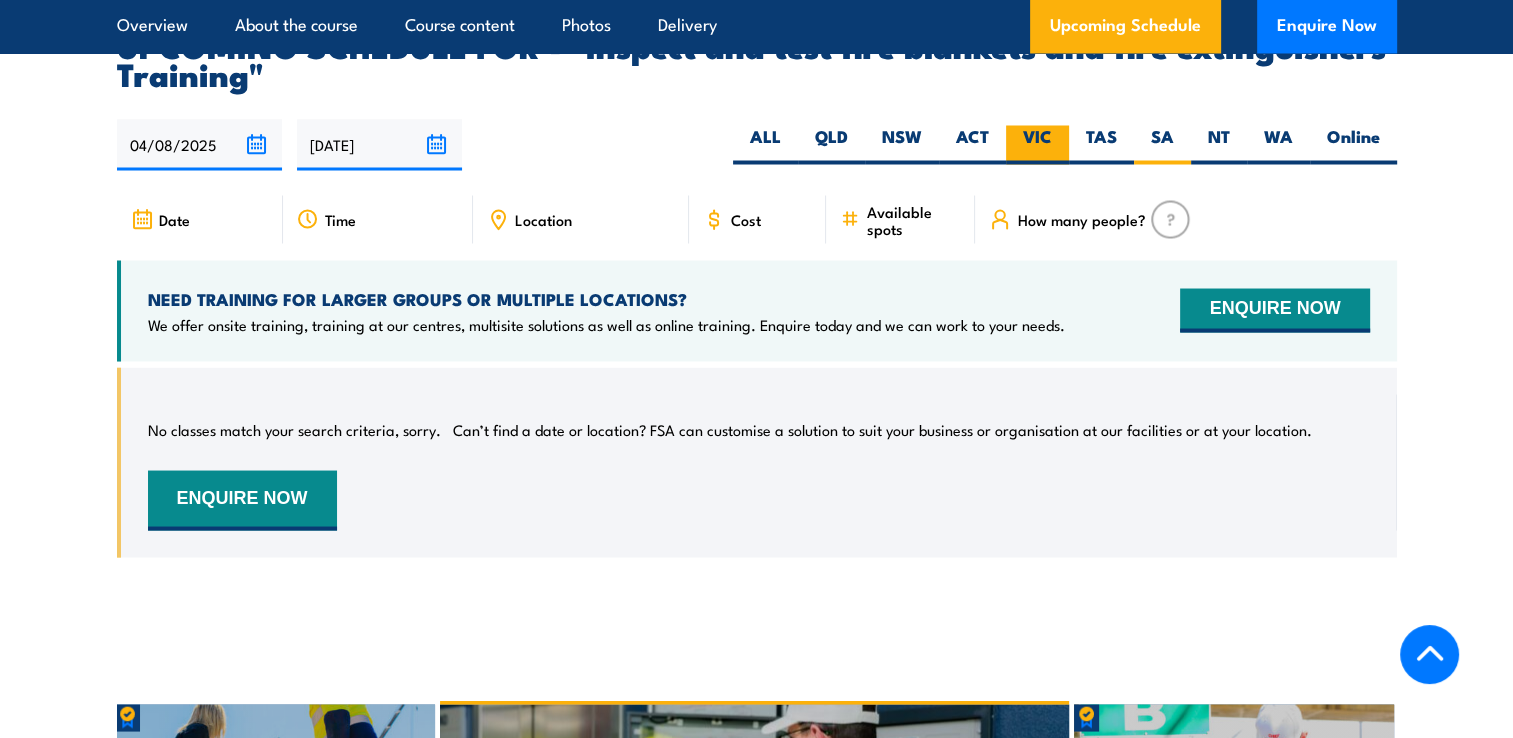 click on "VIC" at bounding box center (1037, 144) 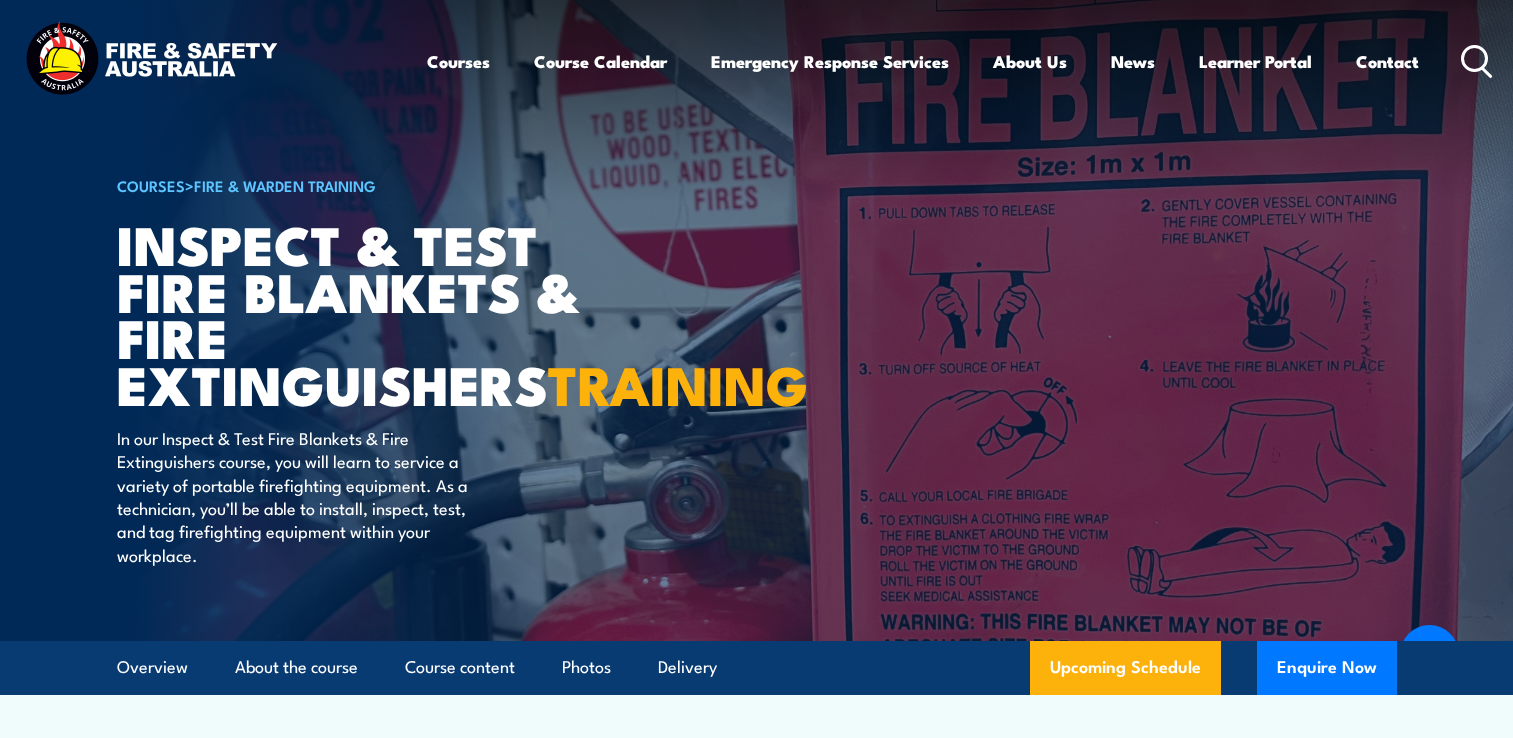 scroll, scrollTop: 3083, scrollLeft: 0, axis: vertical 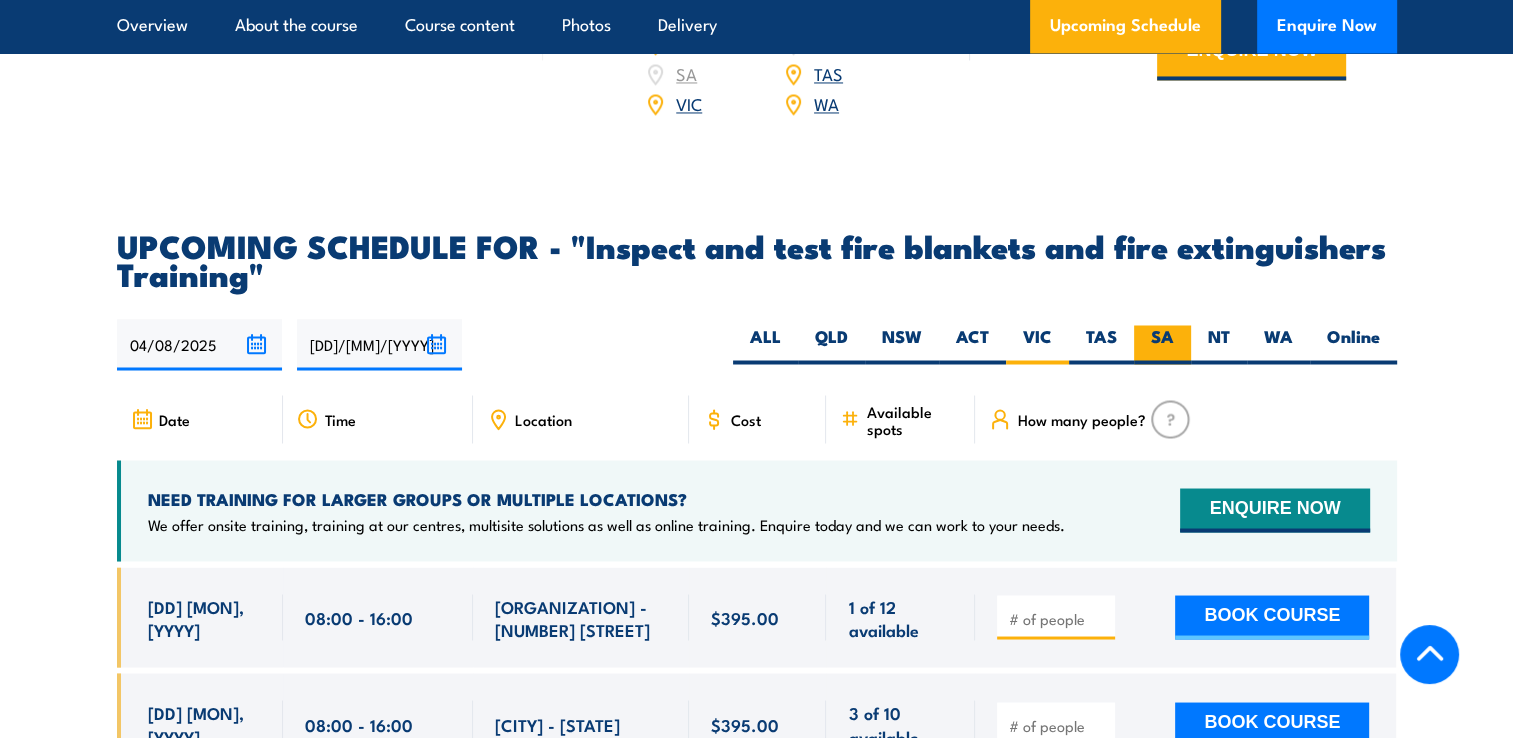 click on "SA" at bounding box center [1162, 344] 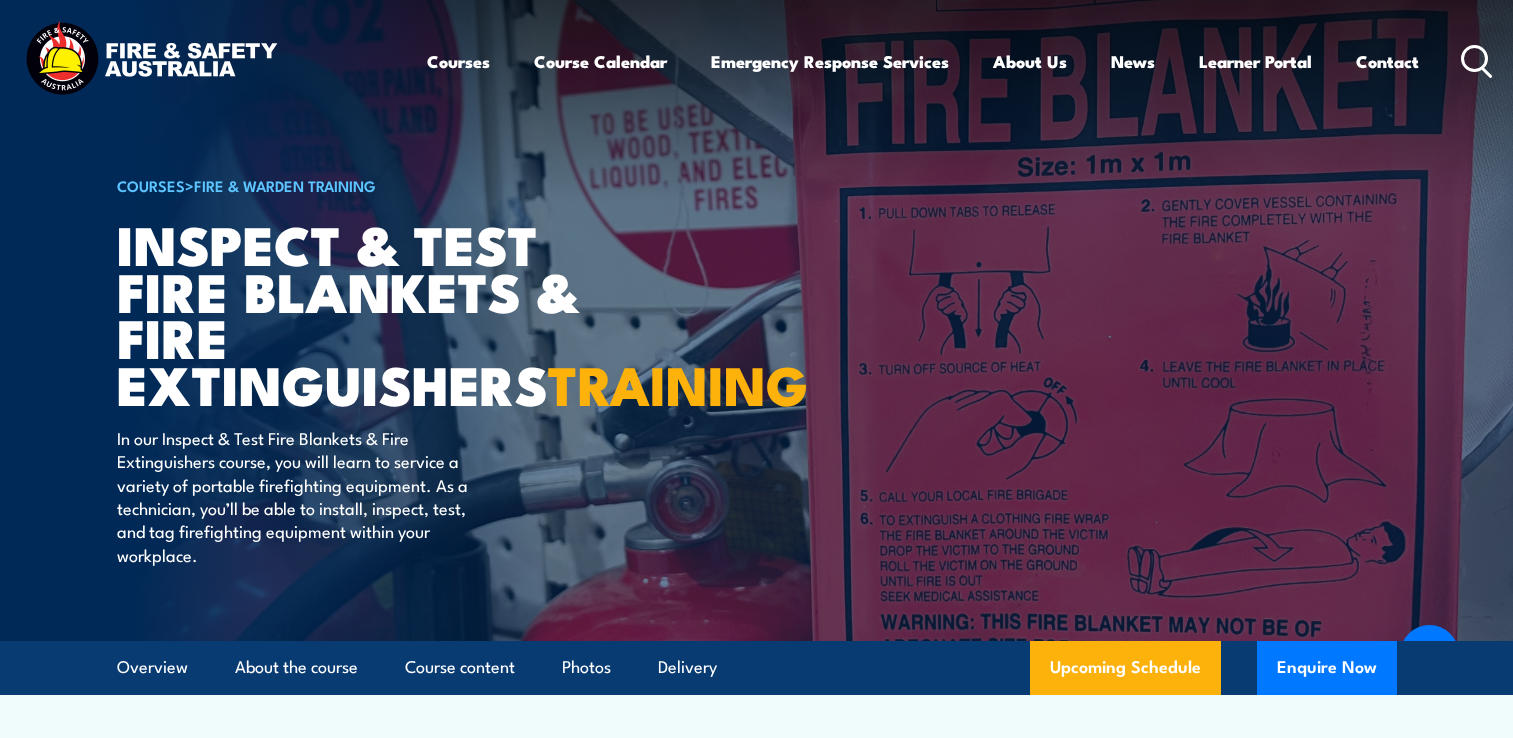 scroll, scrollTop: 2853, scrollLeft: 0, axis: vertical 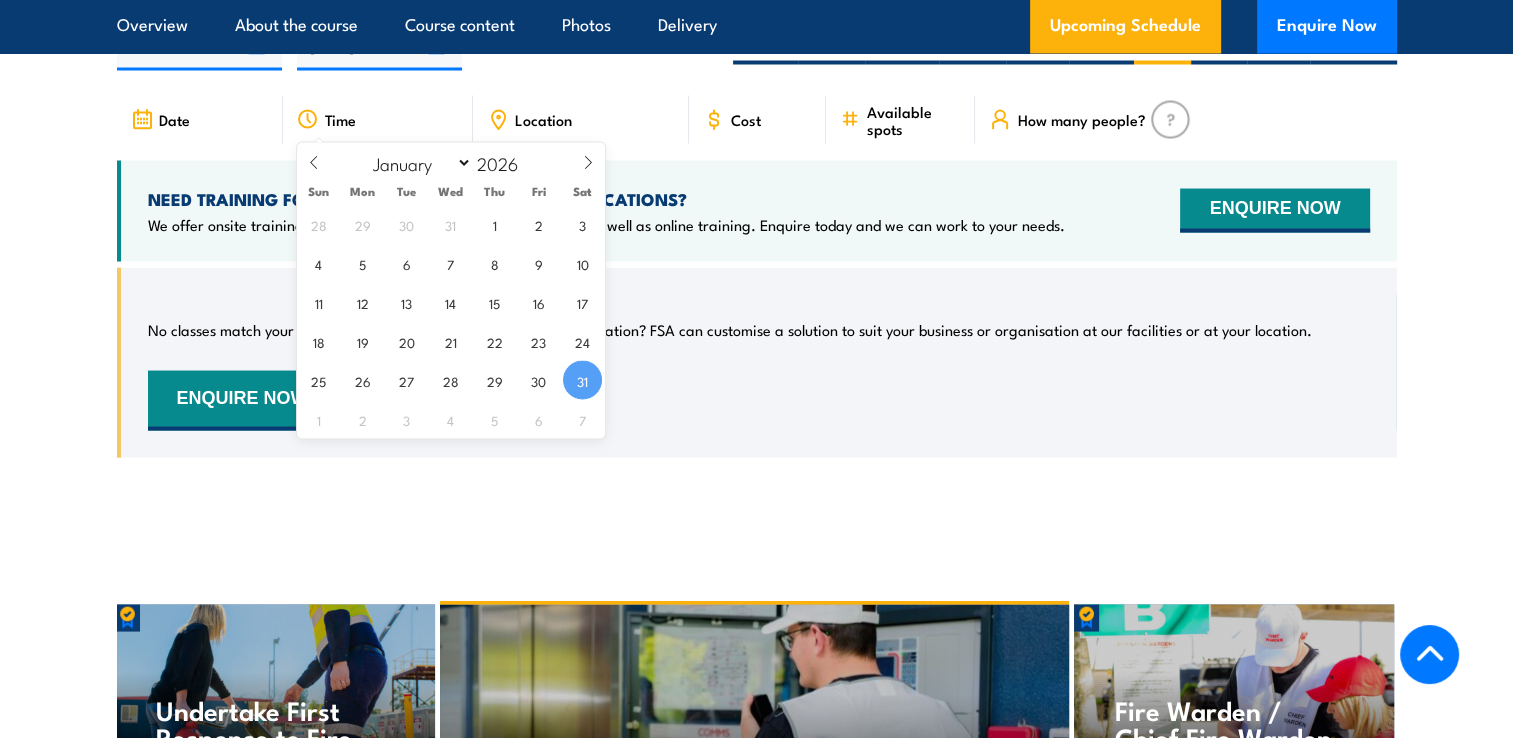 click on "[DD]/[MM]/[YYYY]" at bounding box center (379, 44) 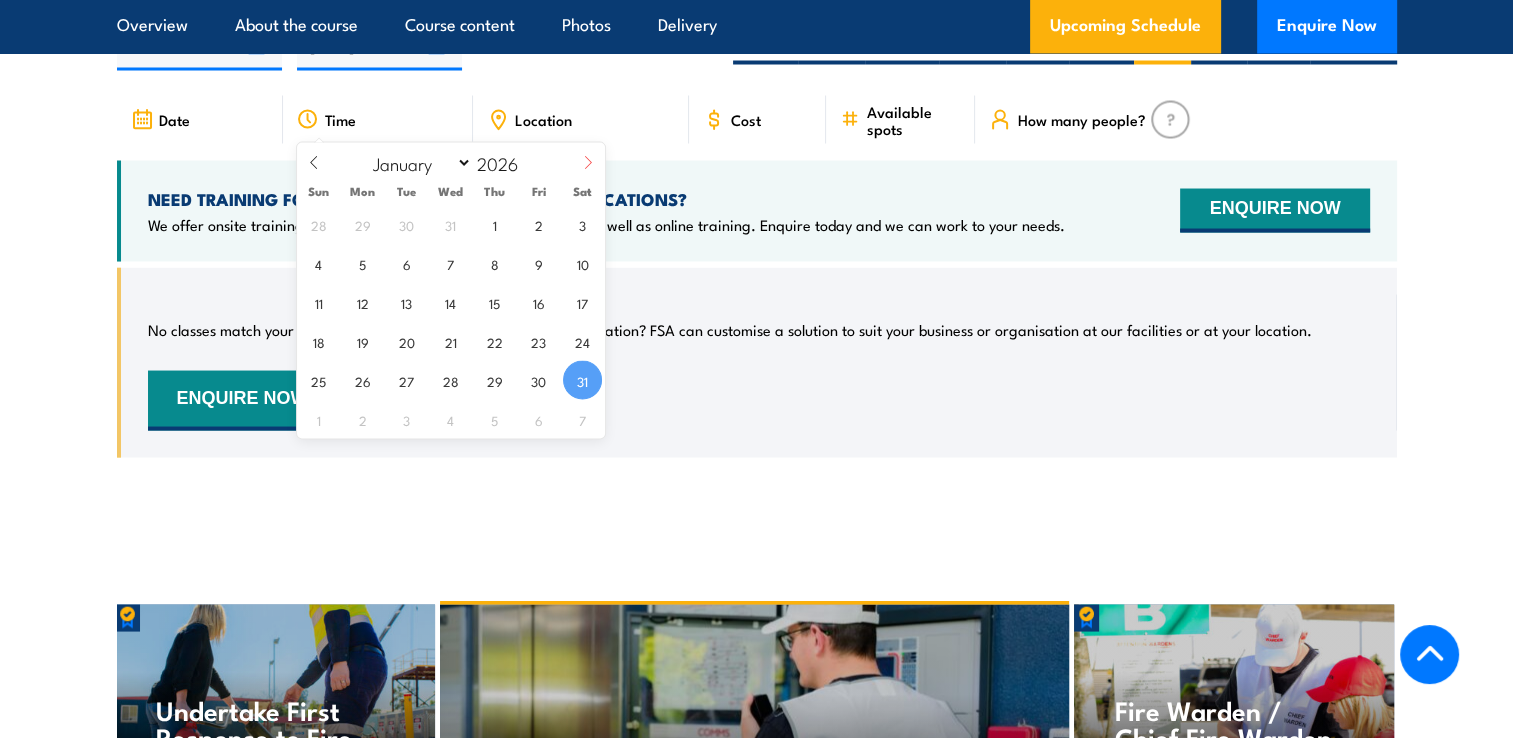 click 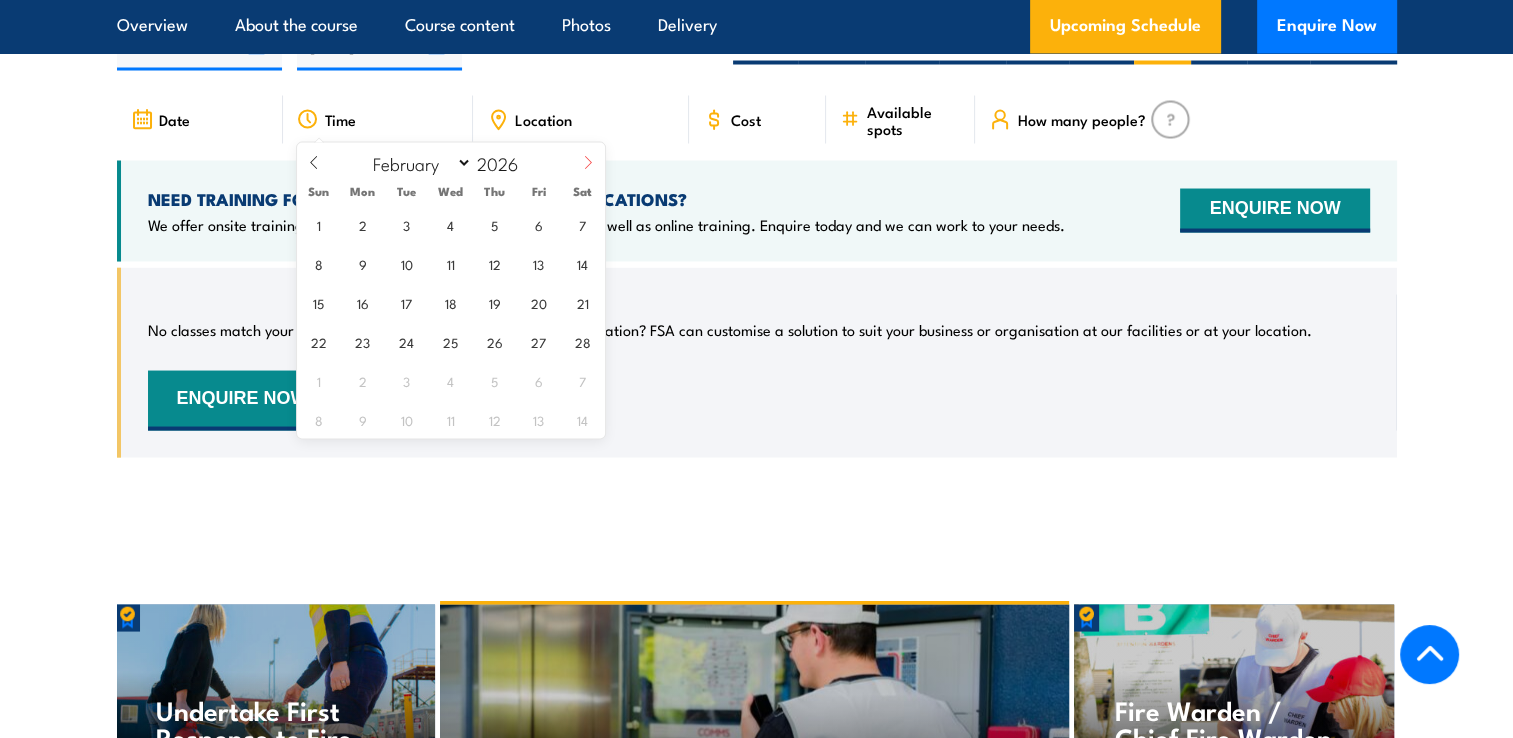 click 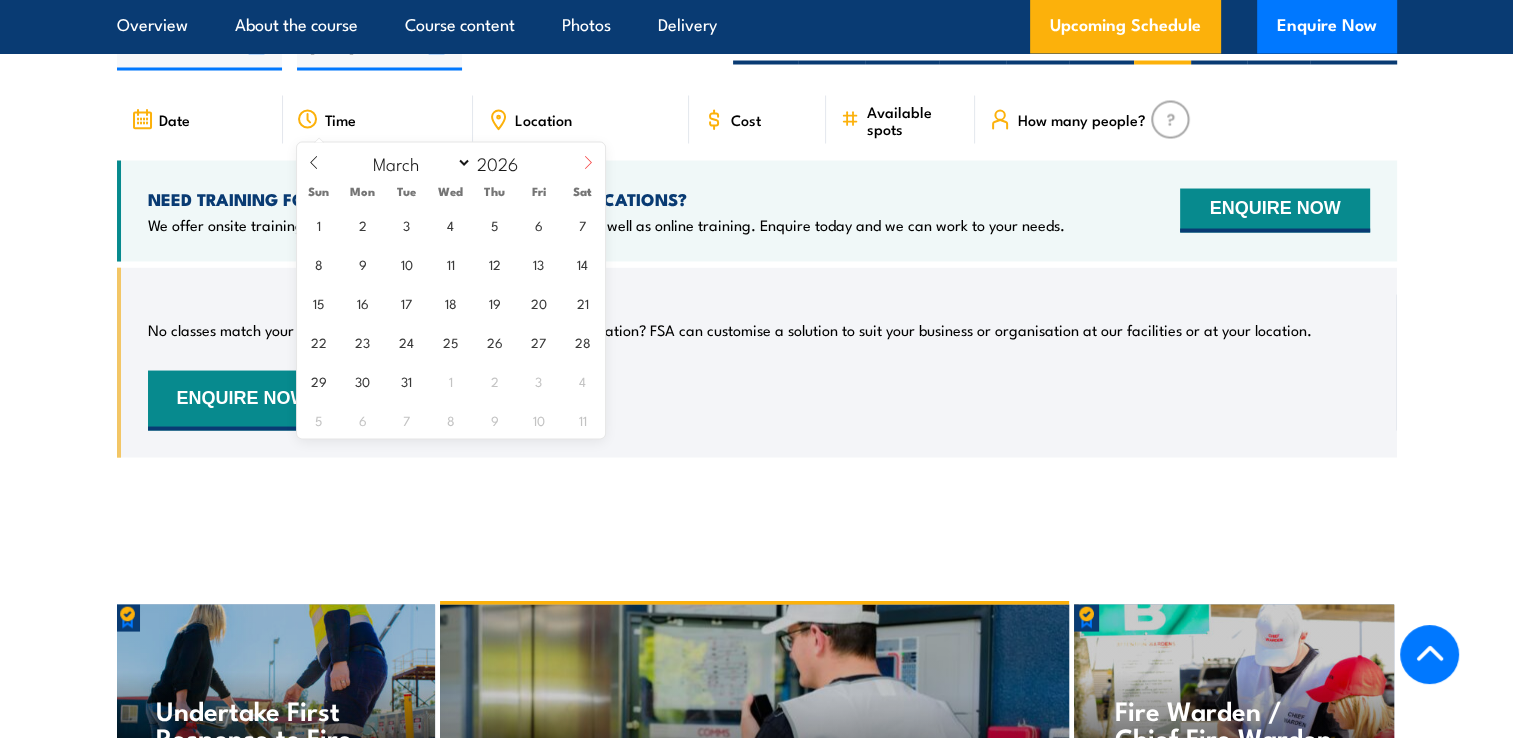 click 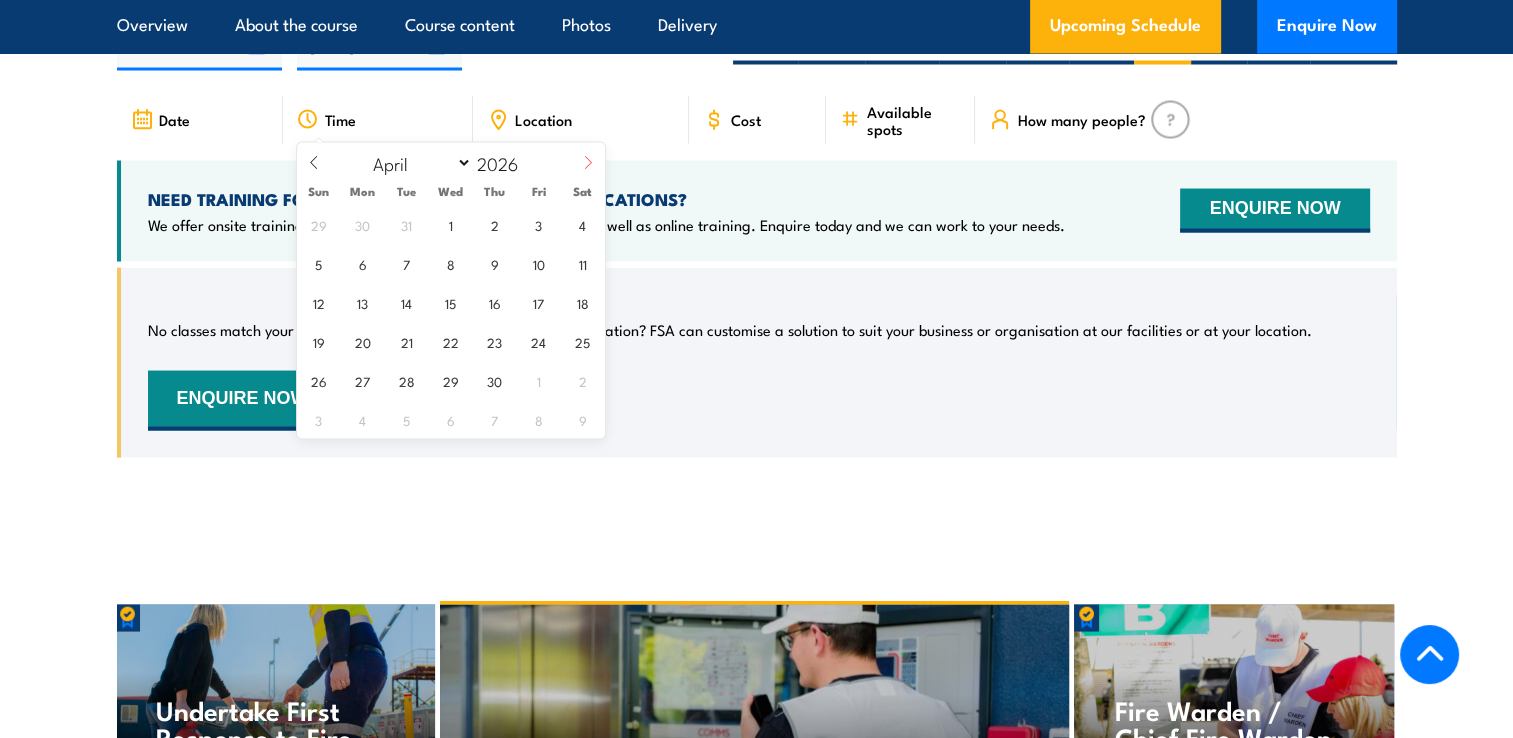 click 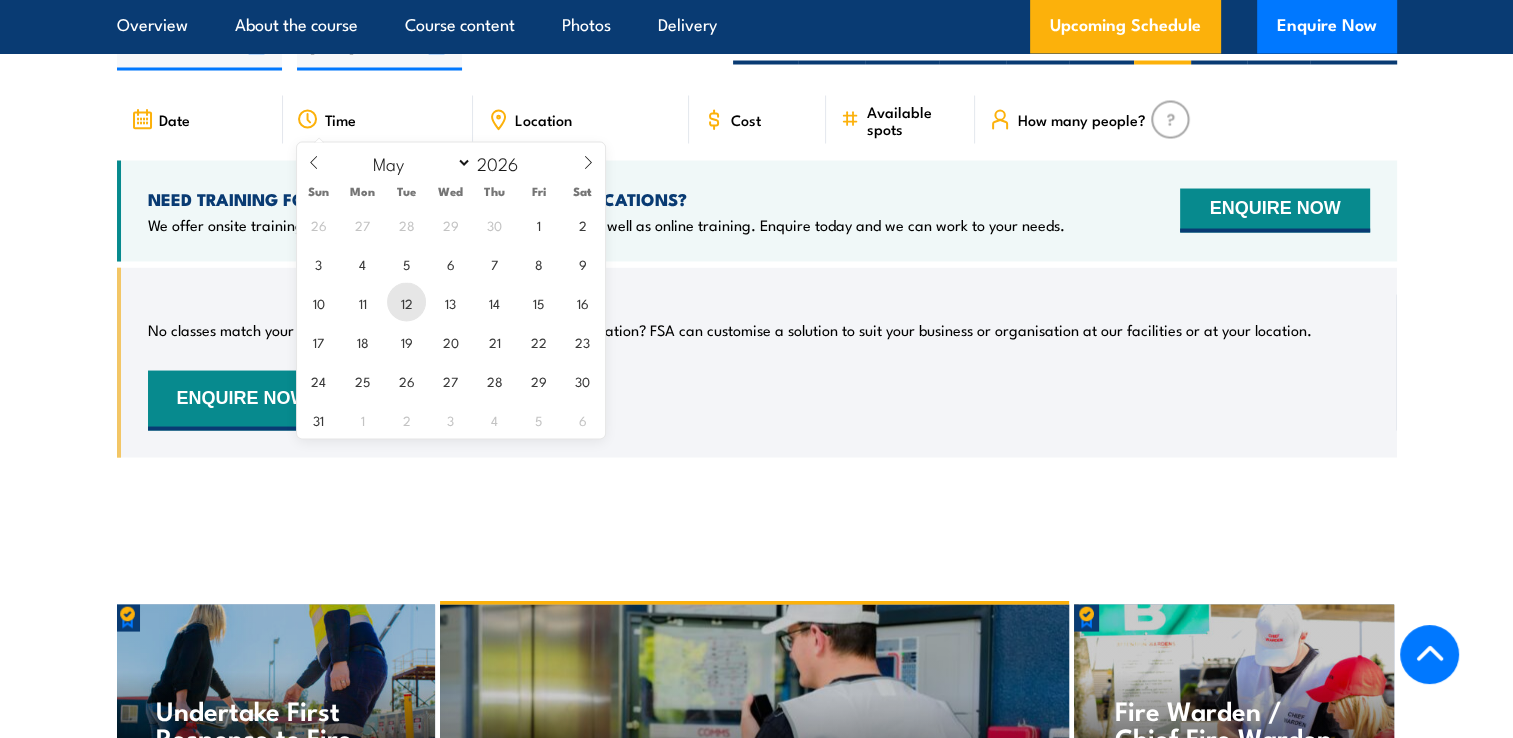click on "12" at bounding box center [406, 301] 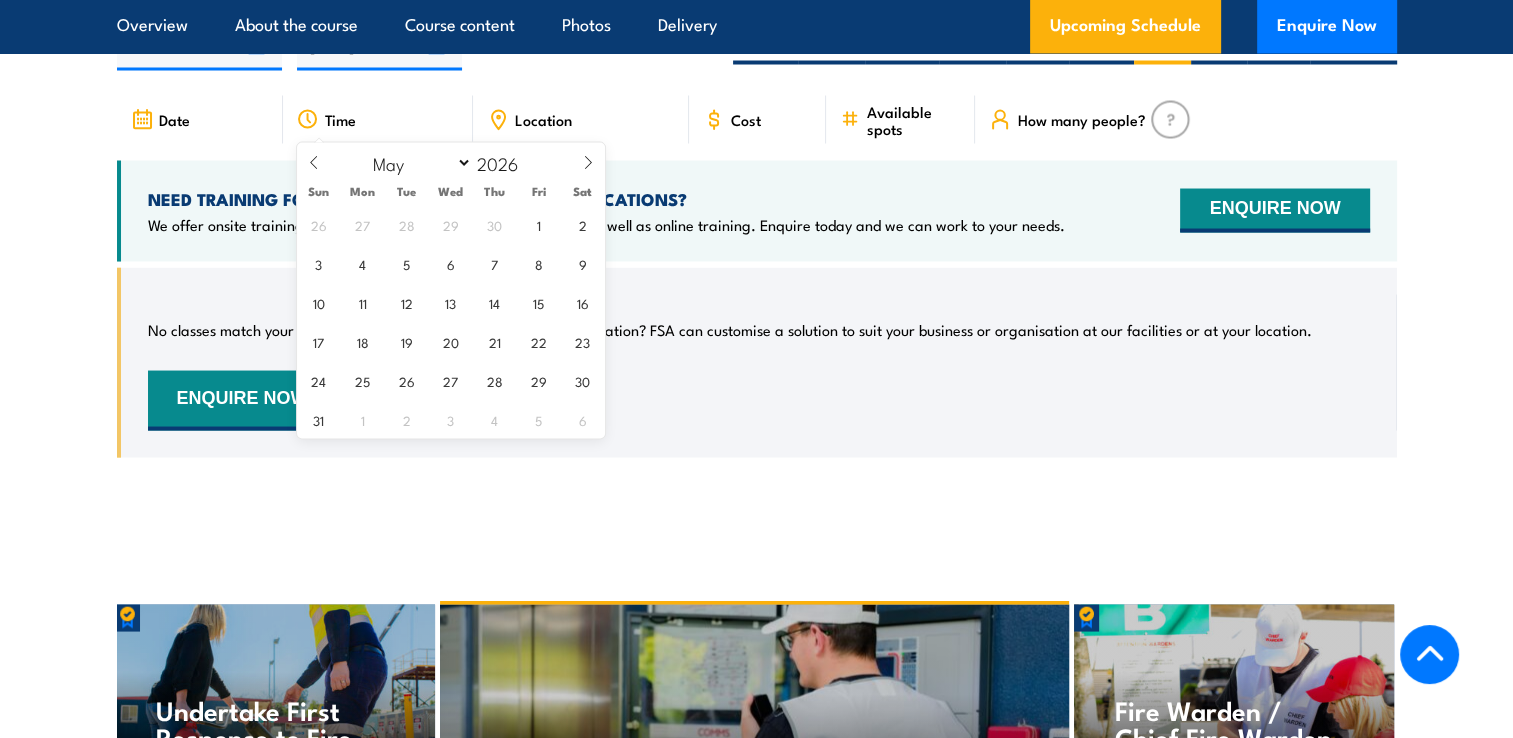 type on "12/05/2026" 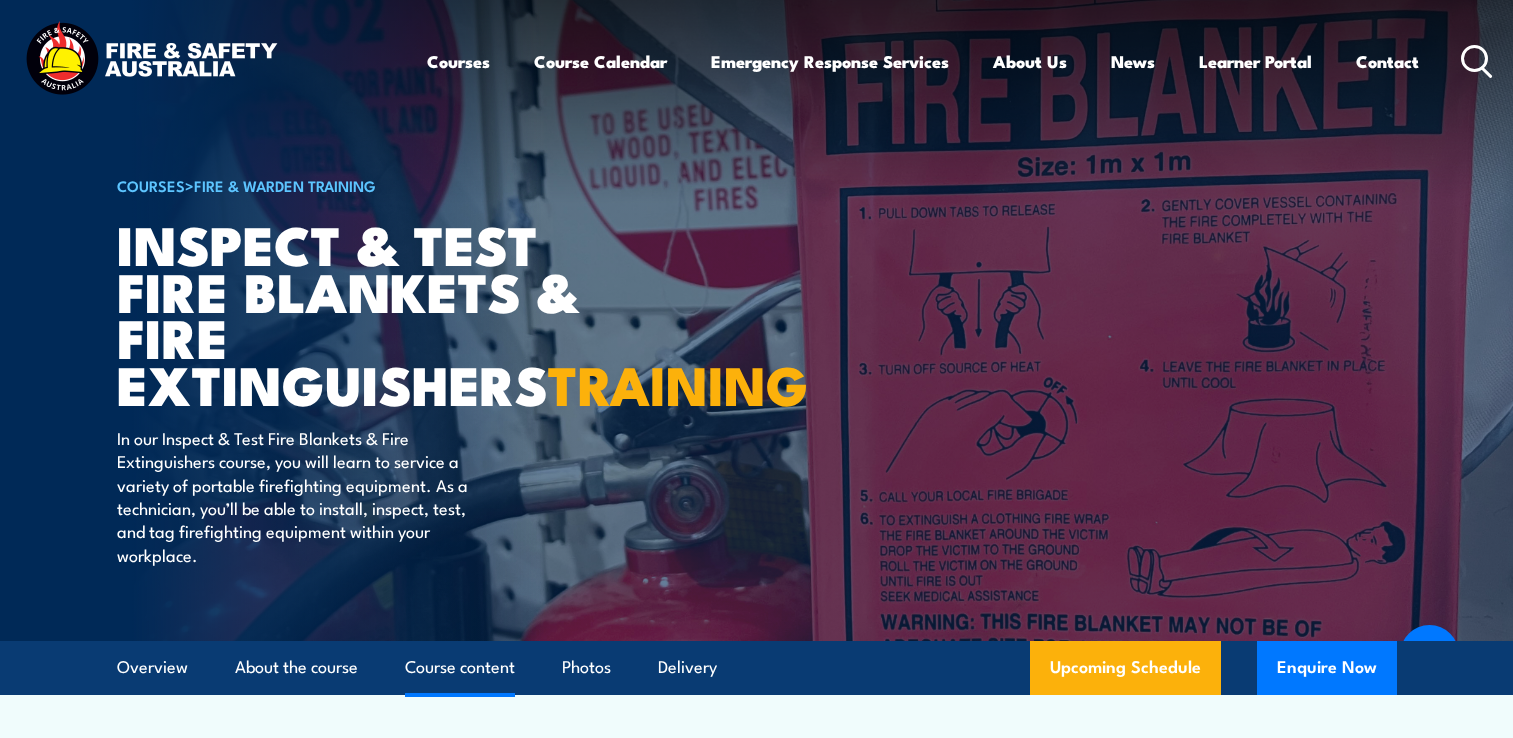 scroll, scrollTop: 3560, scrollLeft: 0, axis: vertical 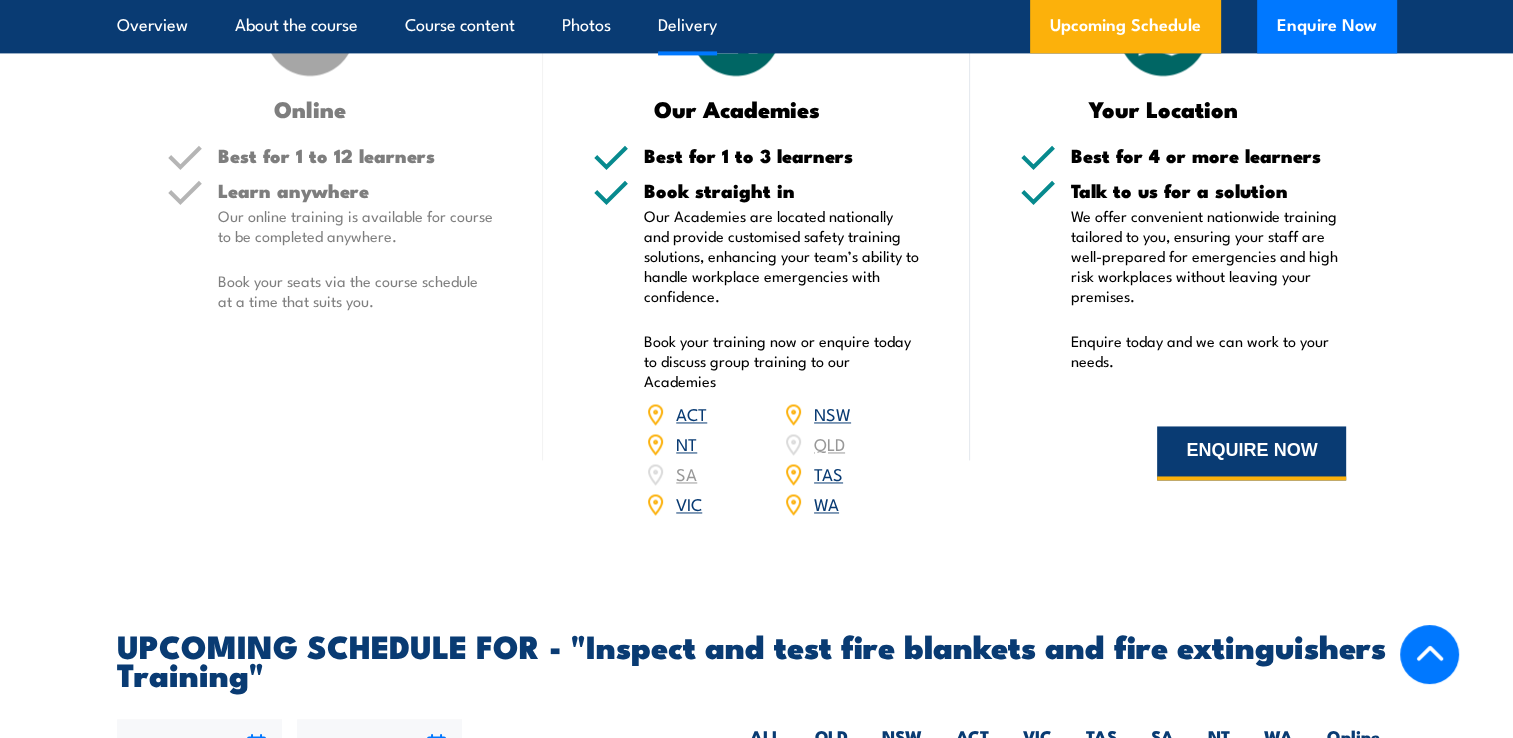 click on "ENQUIRE NOW" at bounding box center [1251, 453] 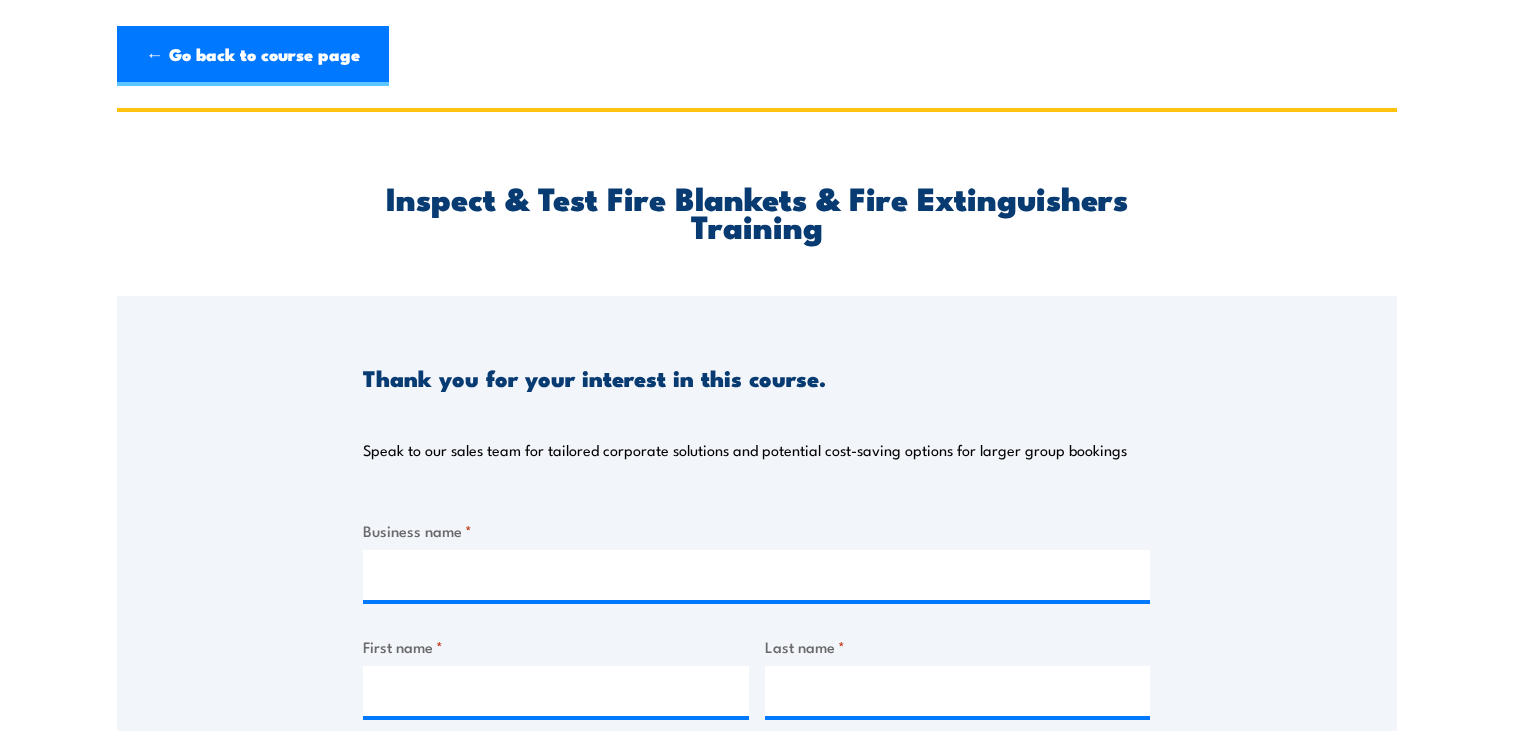 scroll, scrollTop: 0, scrollLeft: 0, axis: both 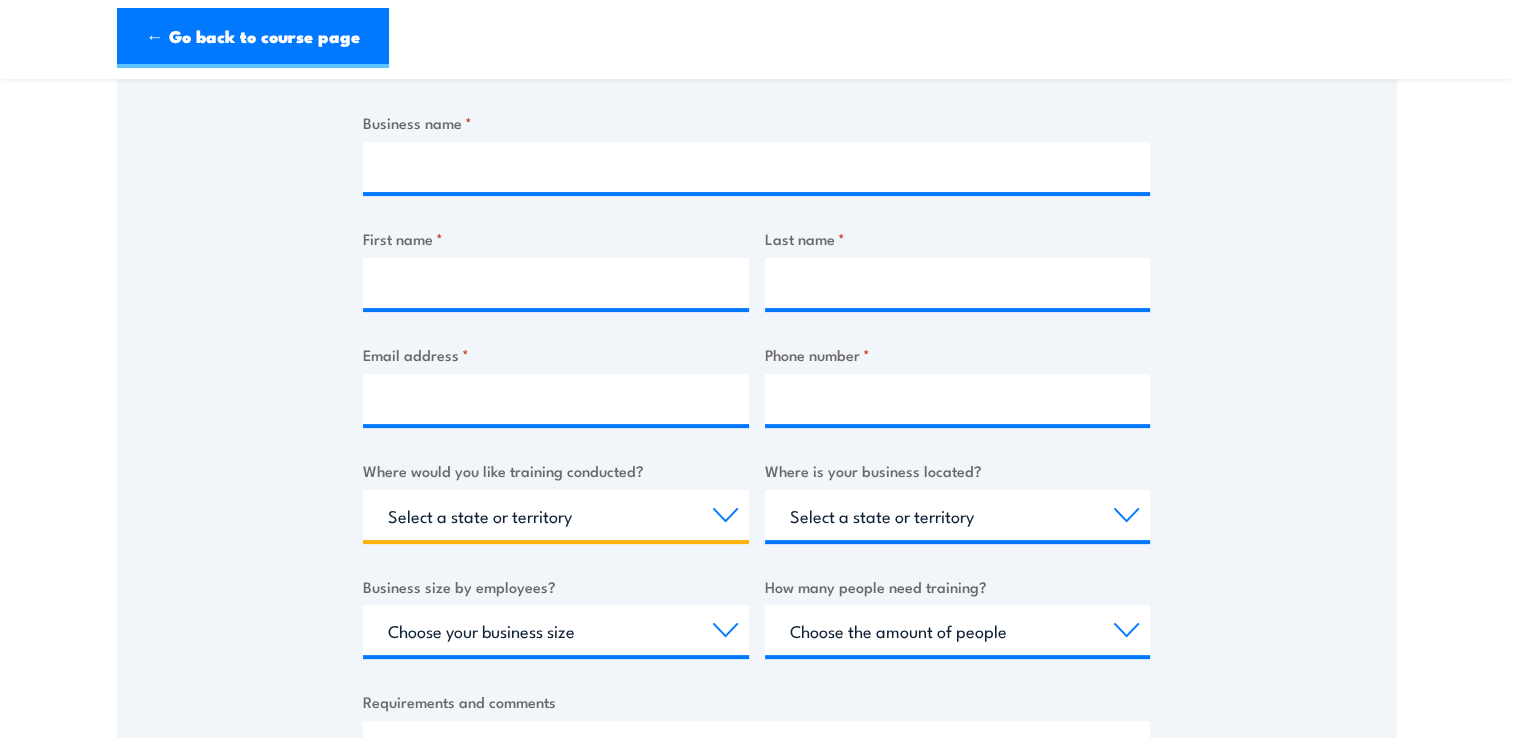 click on "Select a state or territory Nationally - multiple locations QLD NSW VIC SA ACT WA TAS NT" at bounding box center [556, 515] 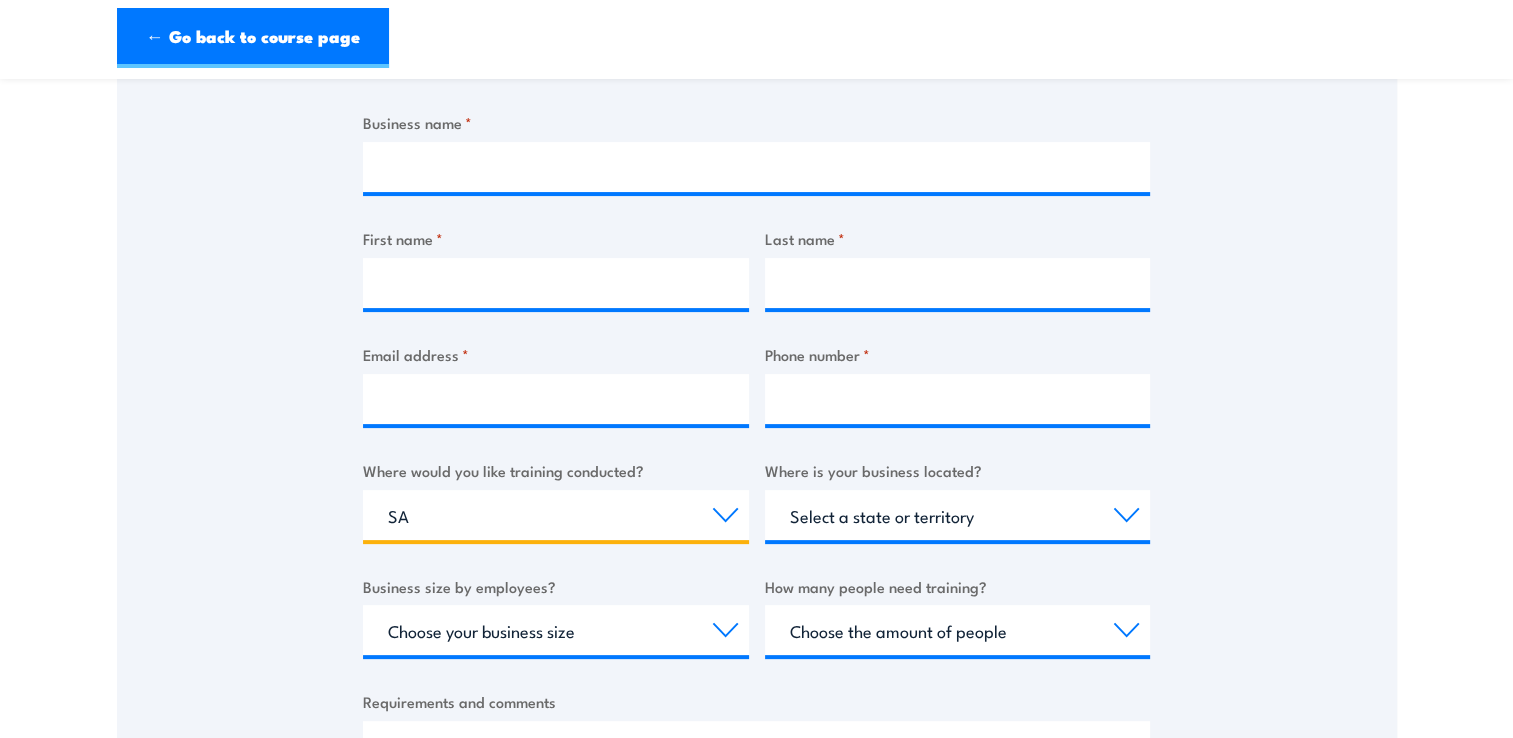 click on "Select a state or territory Nationally - multiple locations QLD NSW VIC SA ACT WA TAS NT" at bounding box center [556, 515] 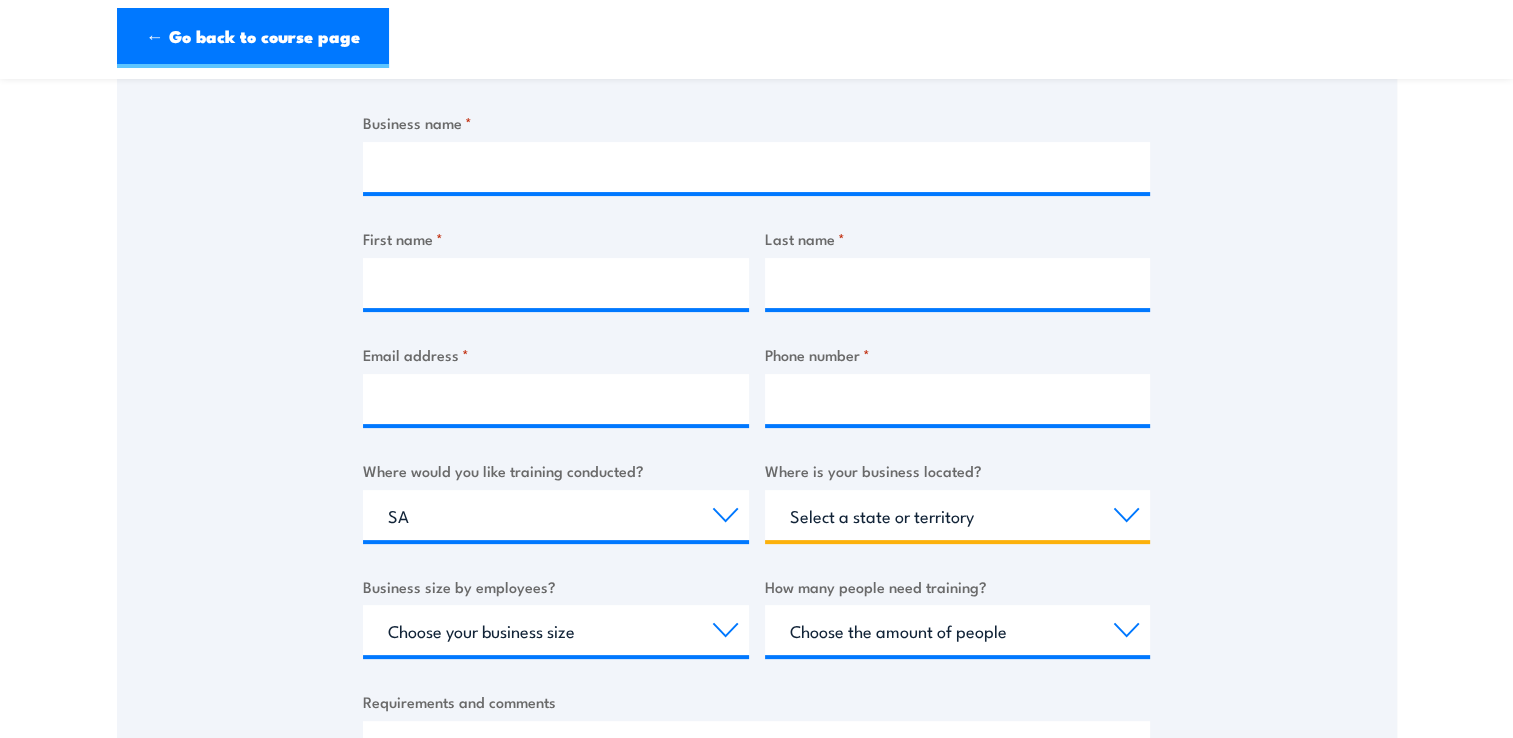 click on "Select a state or territory QLD NSW VIC SA ACT WA TAS NT" at bounding box center [958, 515] 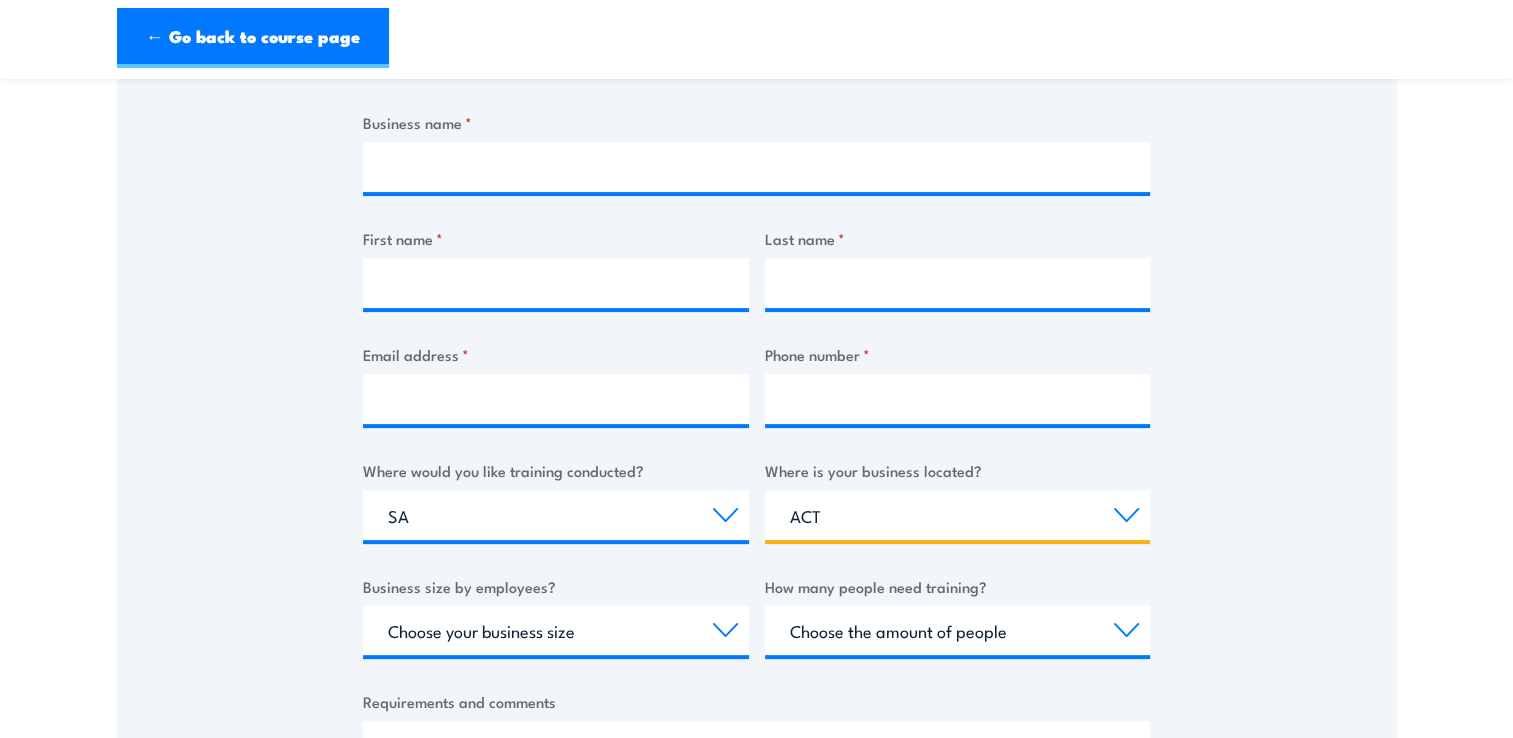 click on "Select a state or territory QLD NSW VIC SA ACT WA TAS NT" at bounding box center [958, 515] 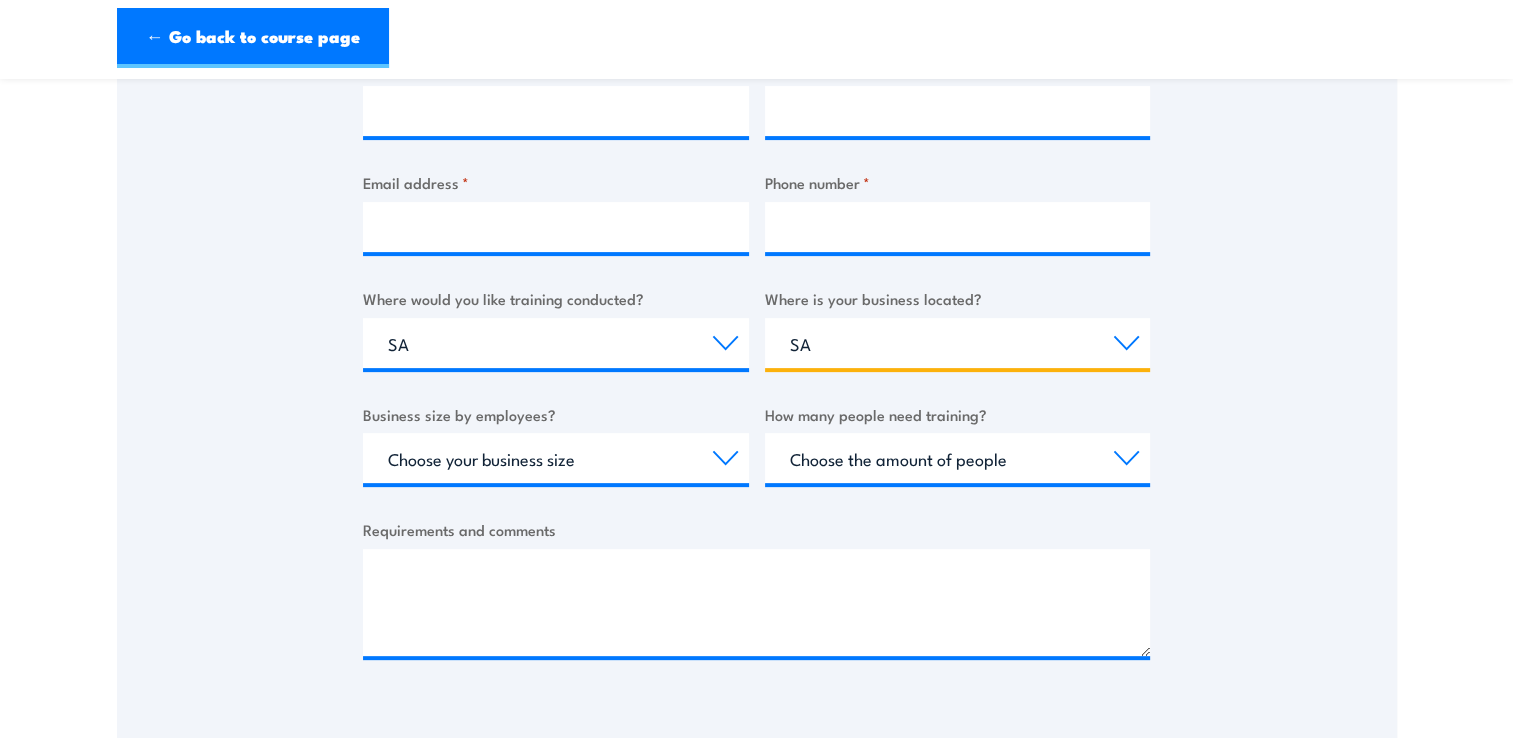 scroll, scrollTop: 600, scrollLeft: 0, axis: vertical 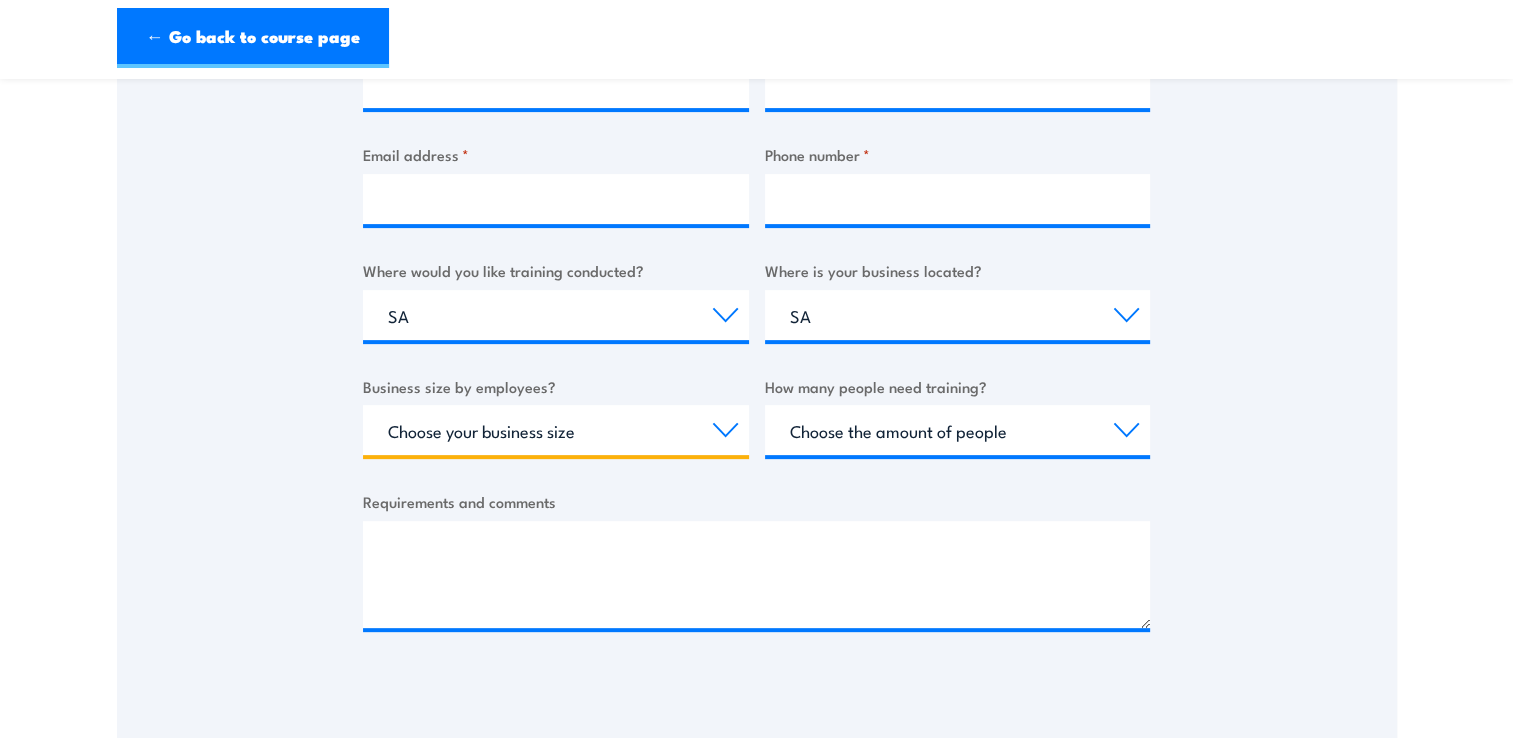 click on "Choose your business size 1 to 19 20 to 199 200+" at bounding box center [556, 430] 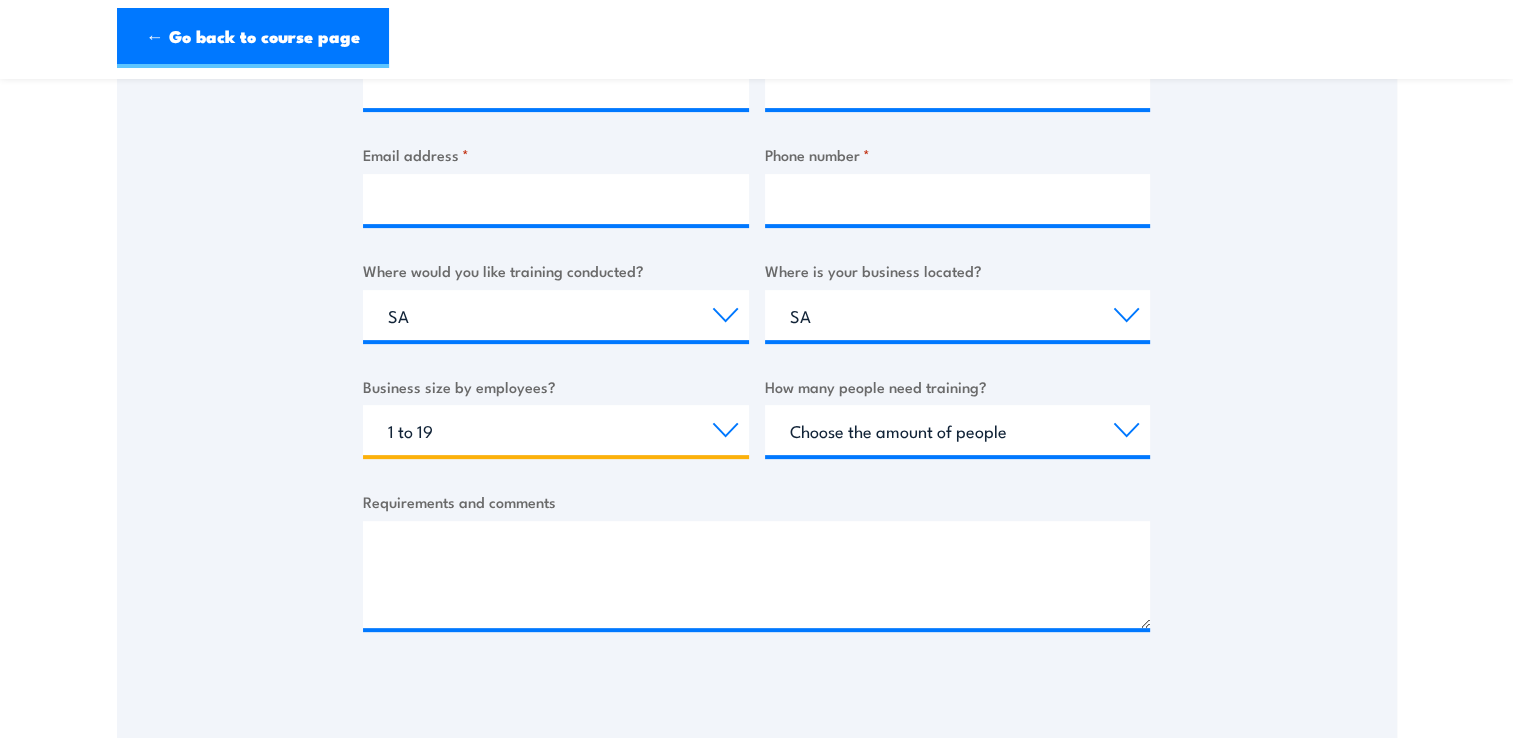 click on "Choose your business size 1 to 19 20 to 199 200+" at bounding box center [556, 430] 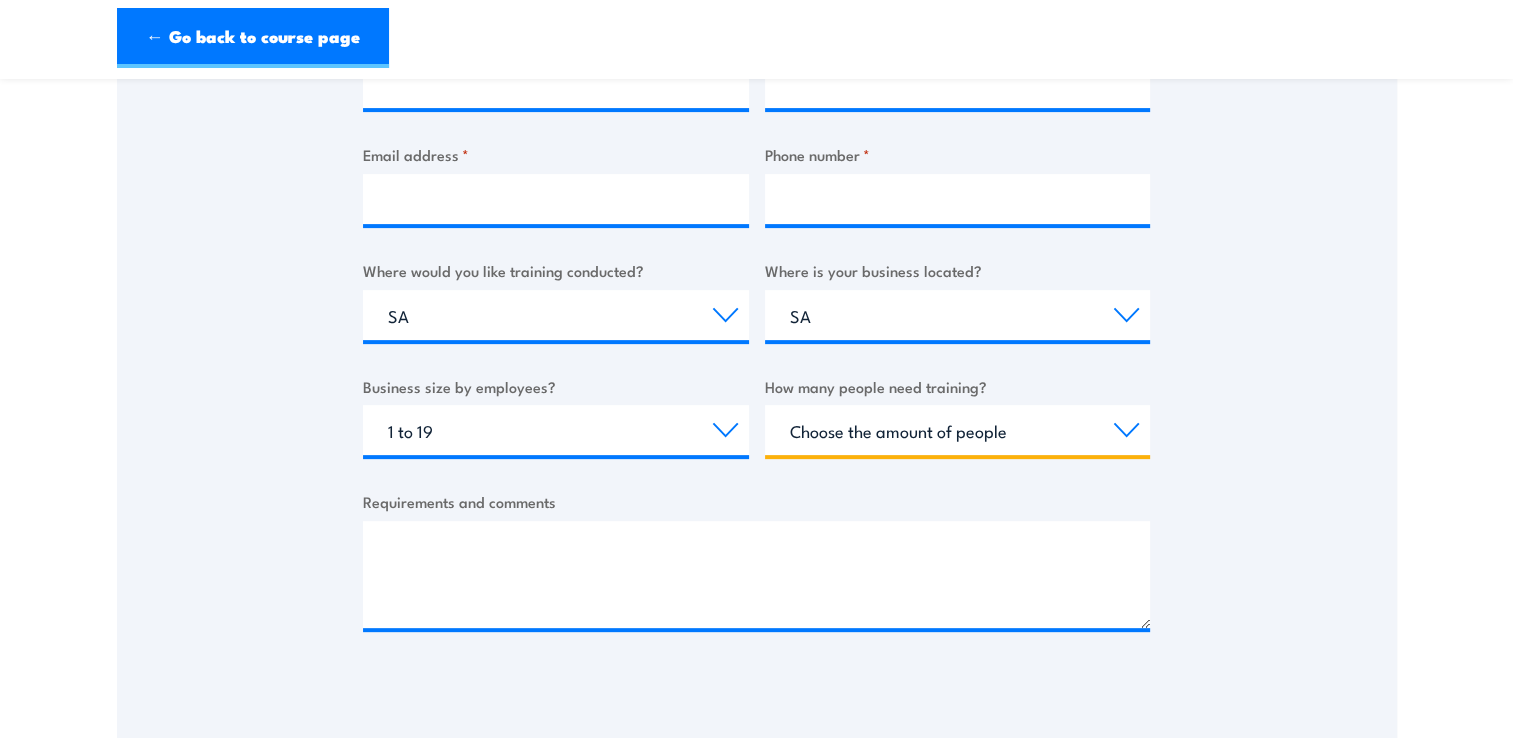 click on "Choose the amount of people 1 to 4 5 to 19 20+" at bounding box center (958, 430) 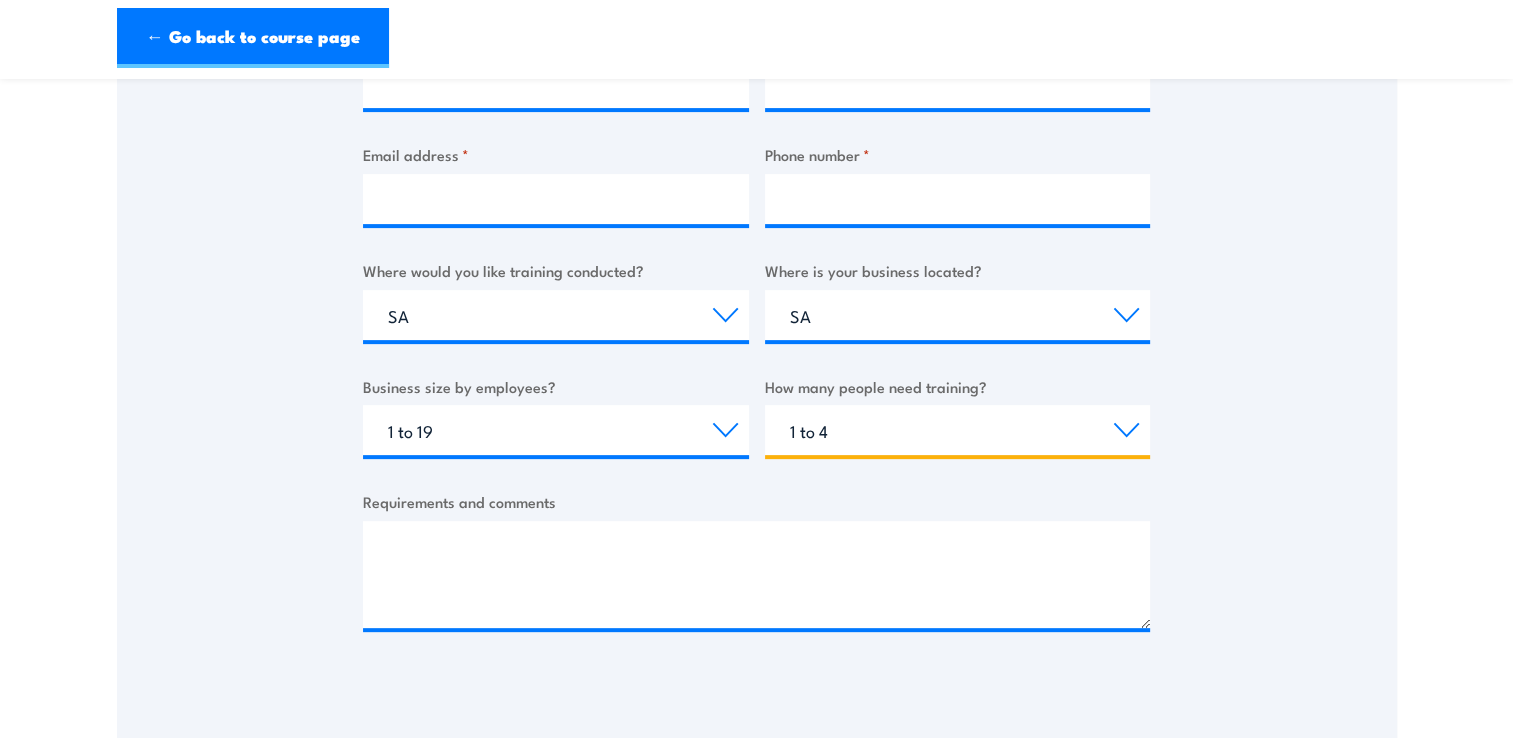 click on "Choose the amount of people 1 to 4 5 to 19 20+" at bounding box center [958, 430] 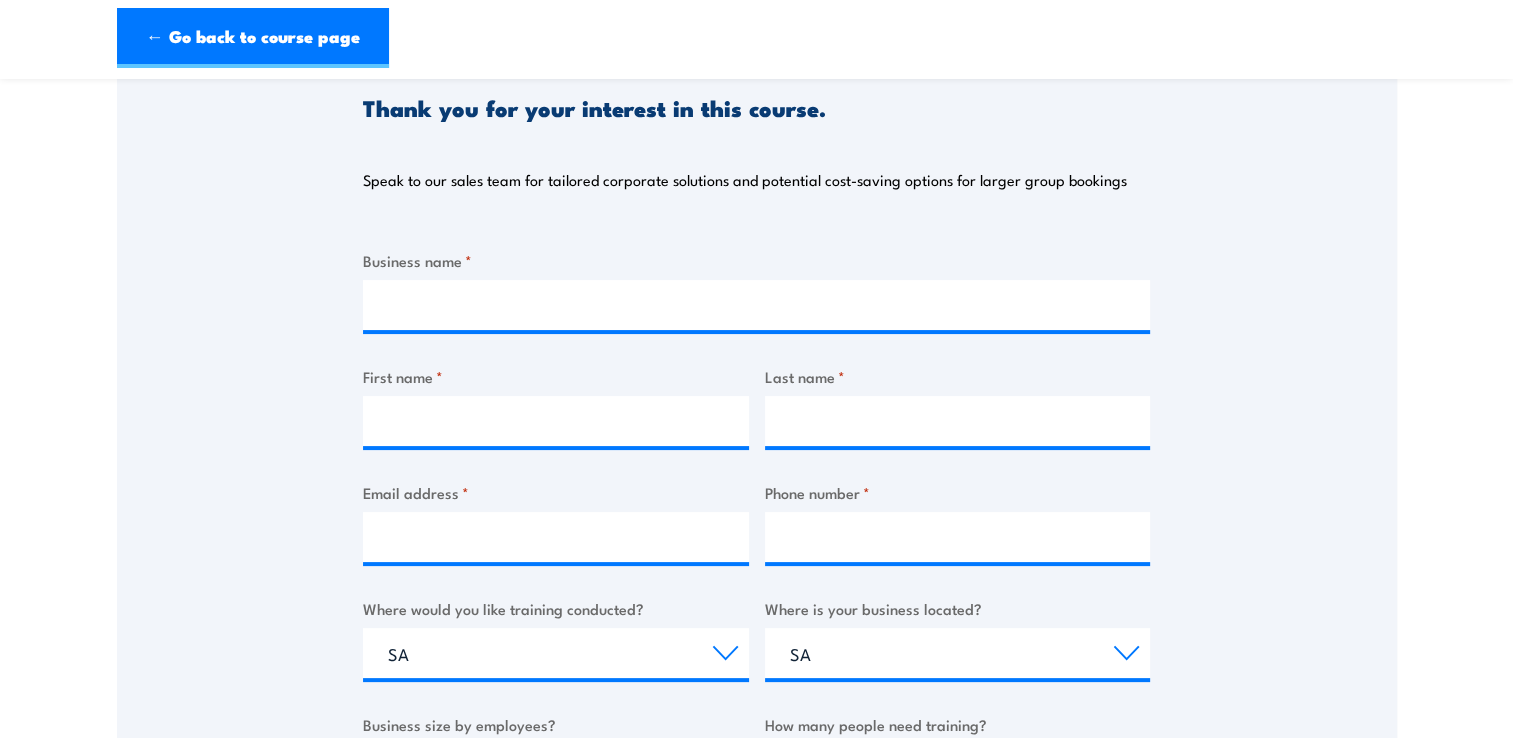 scroll, scrollTop: 200, scrollLeft: 0, axis: vertical 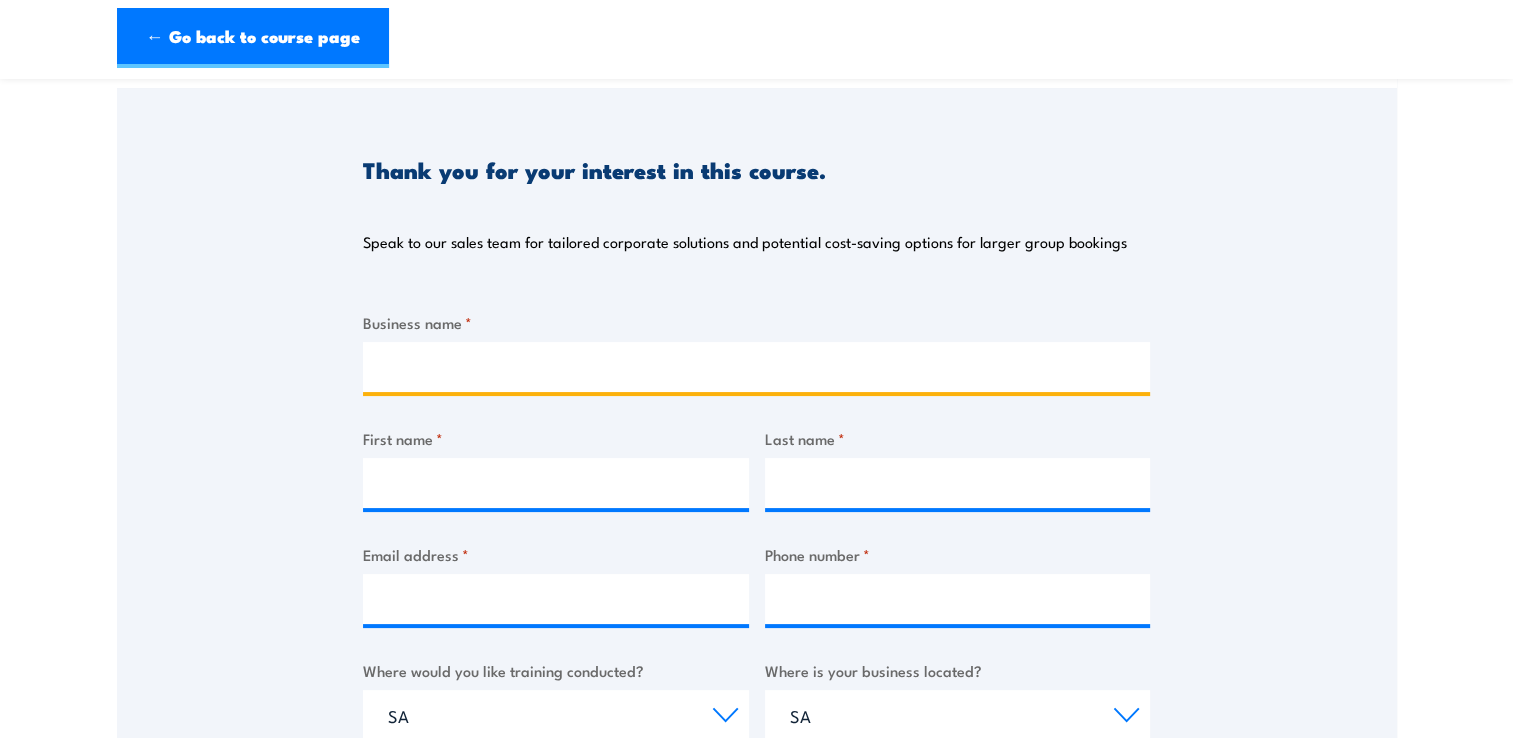 click on "Business name *" at bounding box center [756, 367] 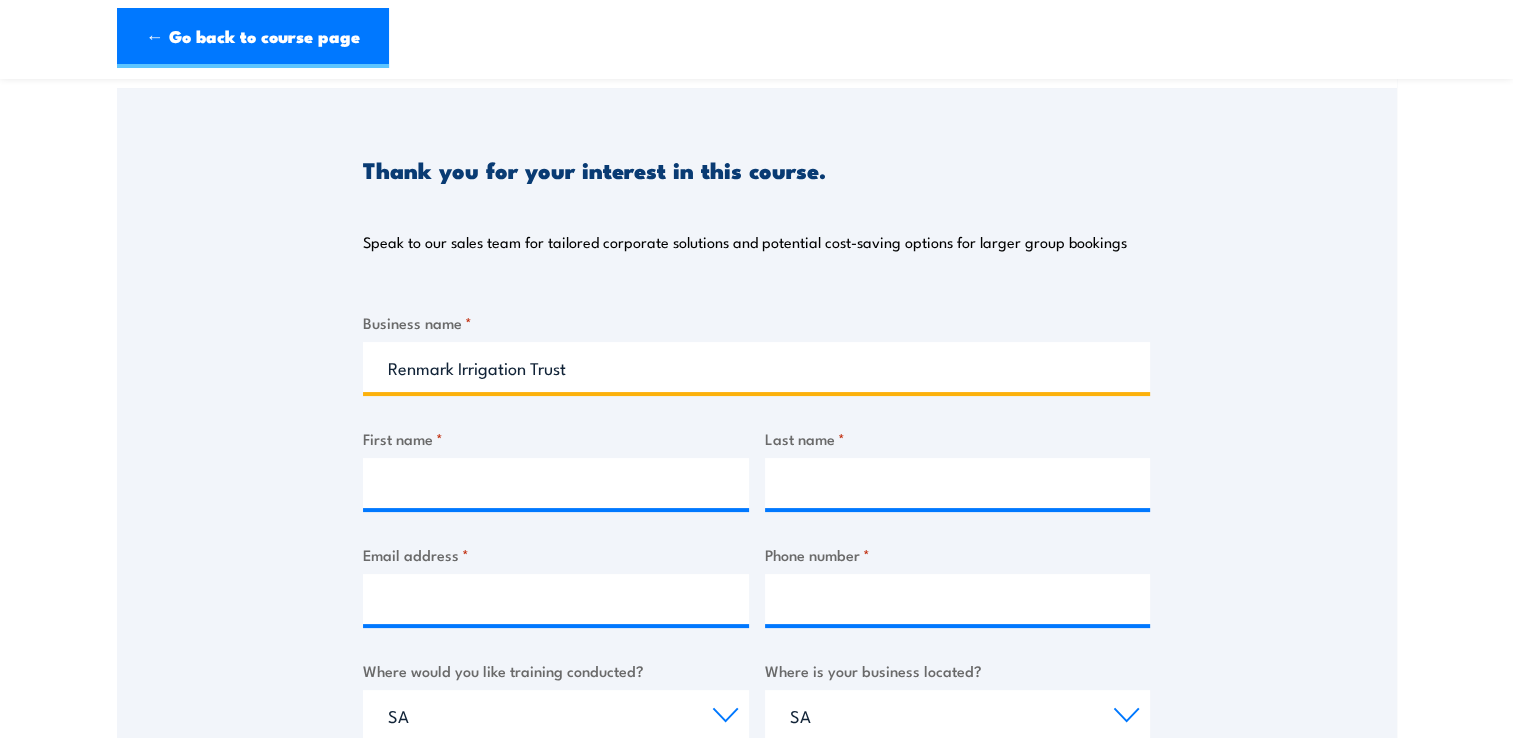 type on "Ben" 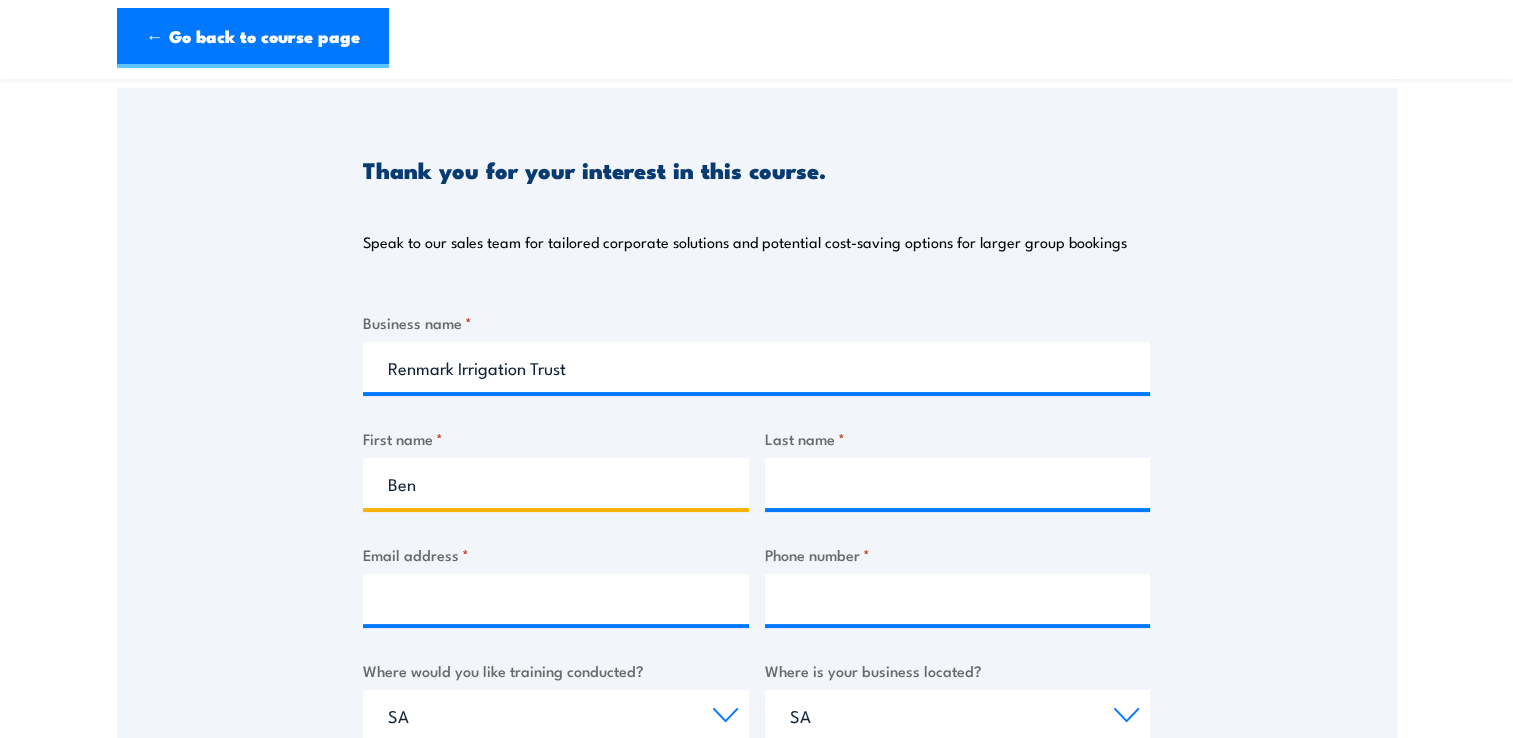 type on "Meuret" 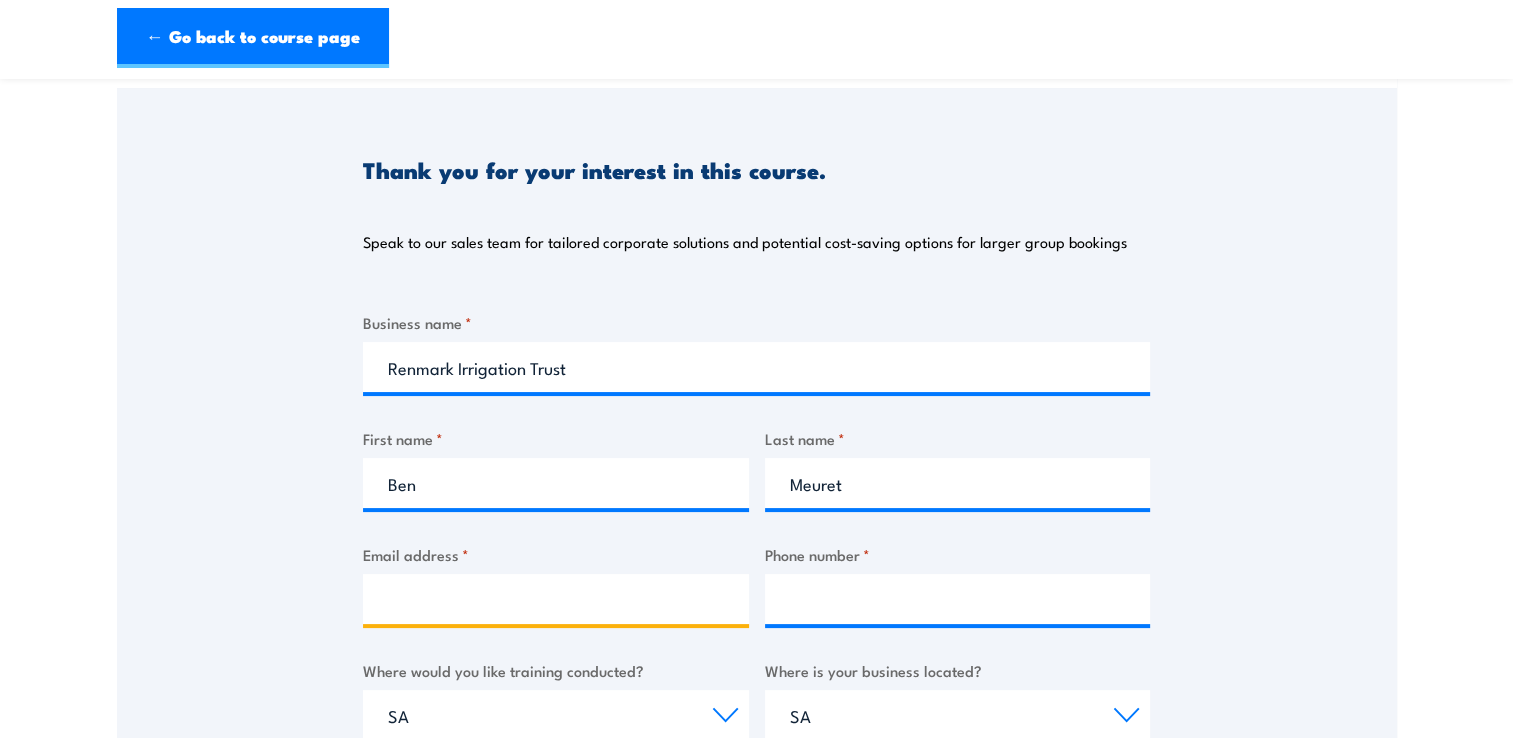 type on "[EMAIL]" 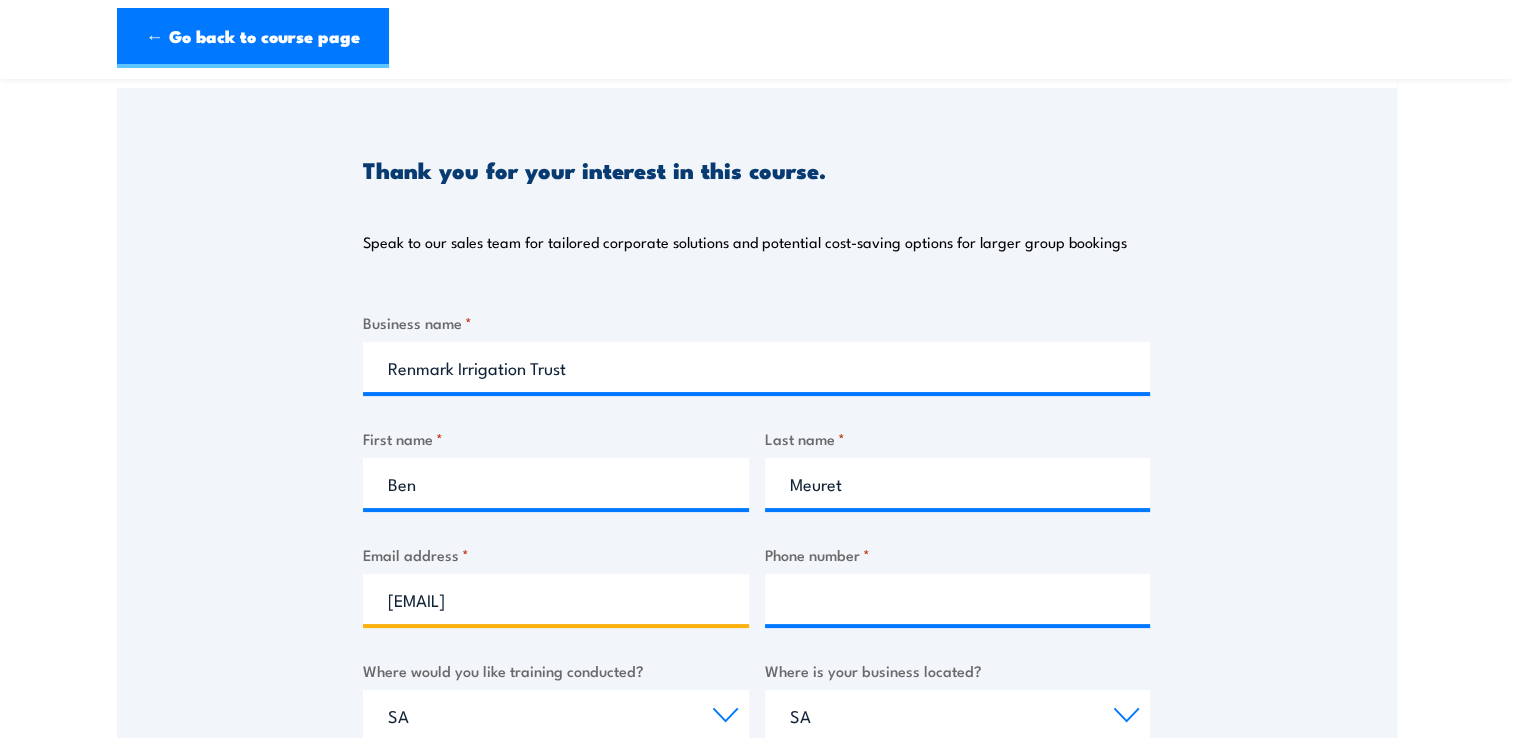 type on "[PHONE]" 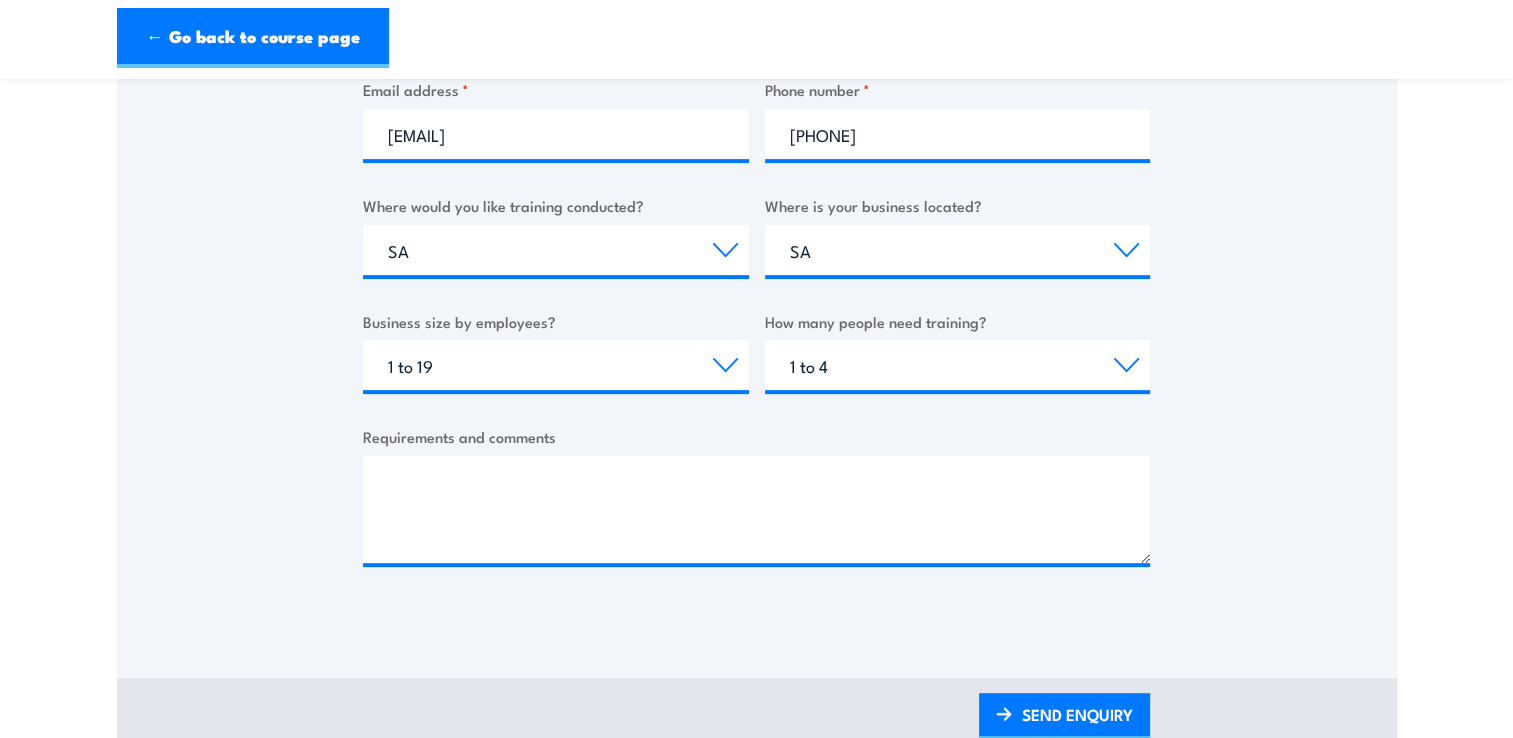 scroll, scrollTop: 700, scrollLeft: 0, axis: vertical 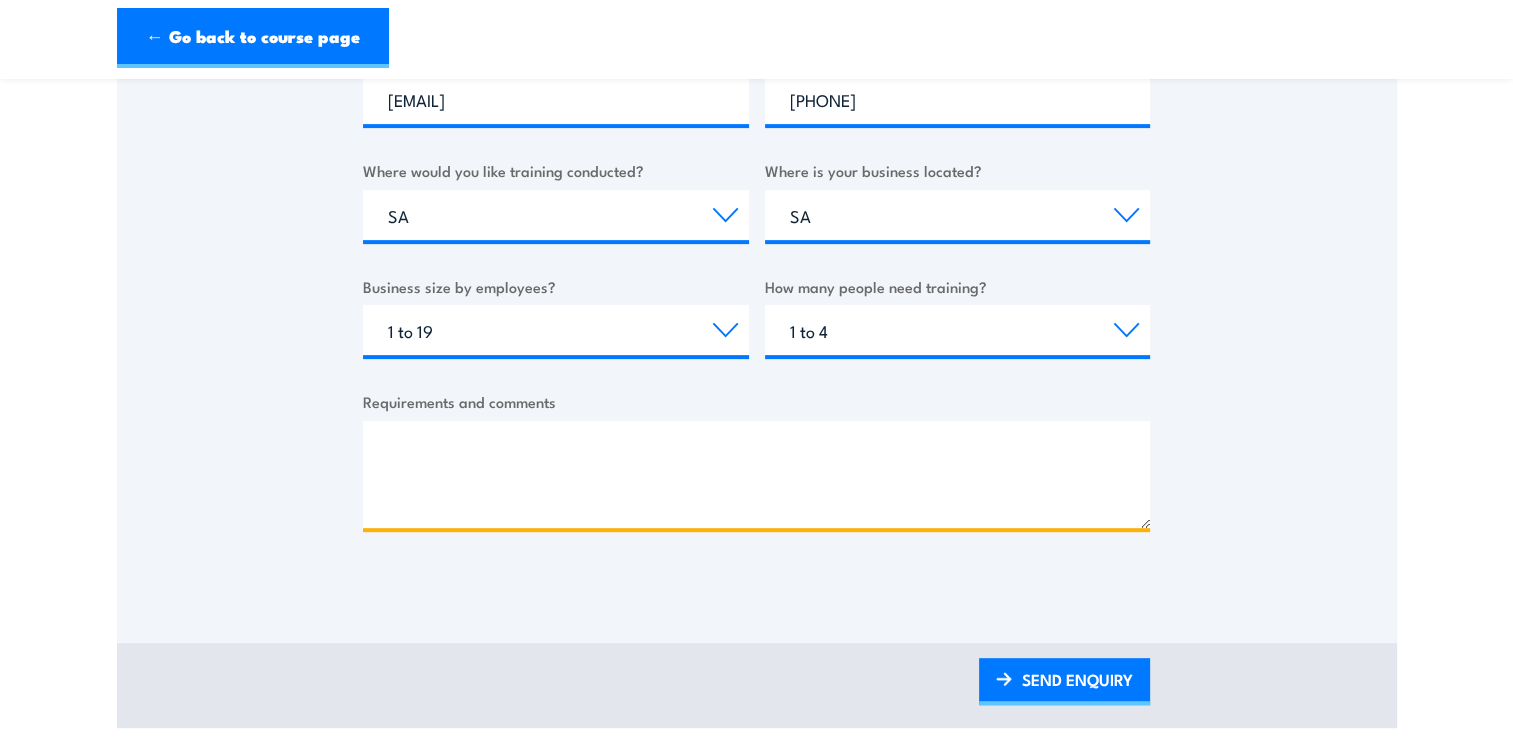 click on "Requirements and comments" at bounding box center [756, 474] 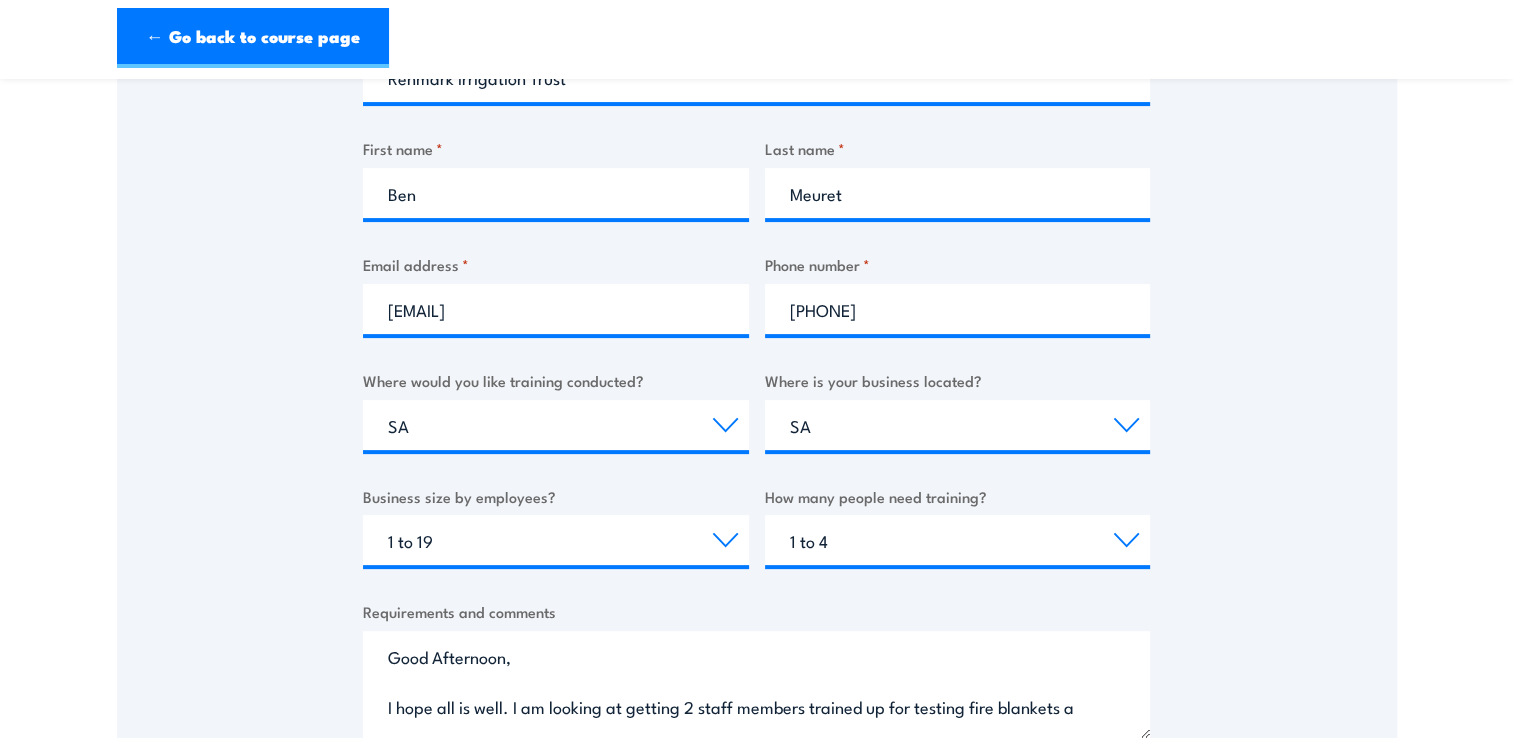 scroll, scrollTop: 600, scrollLeft: 0, axis: vertical 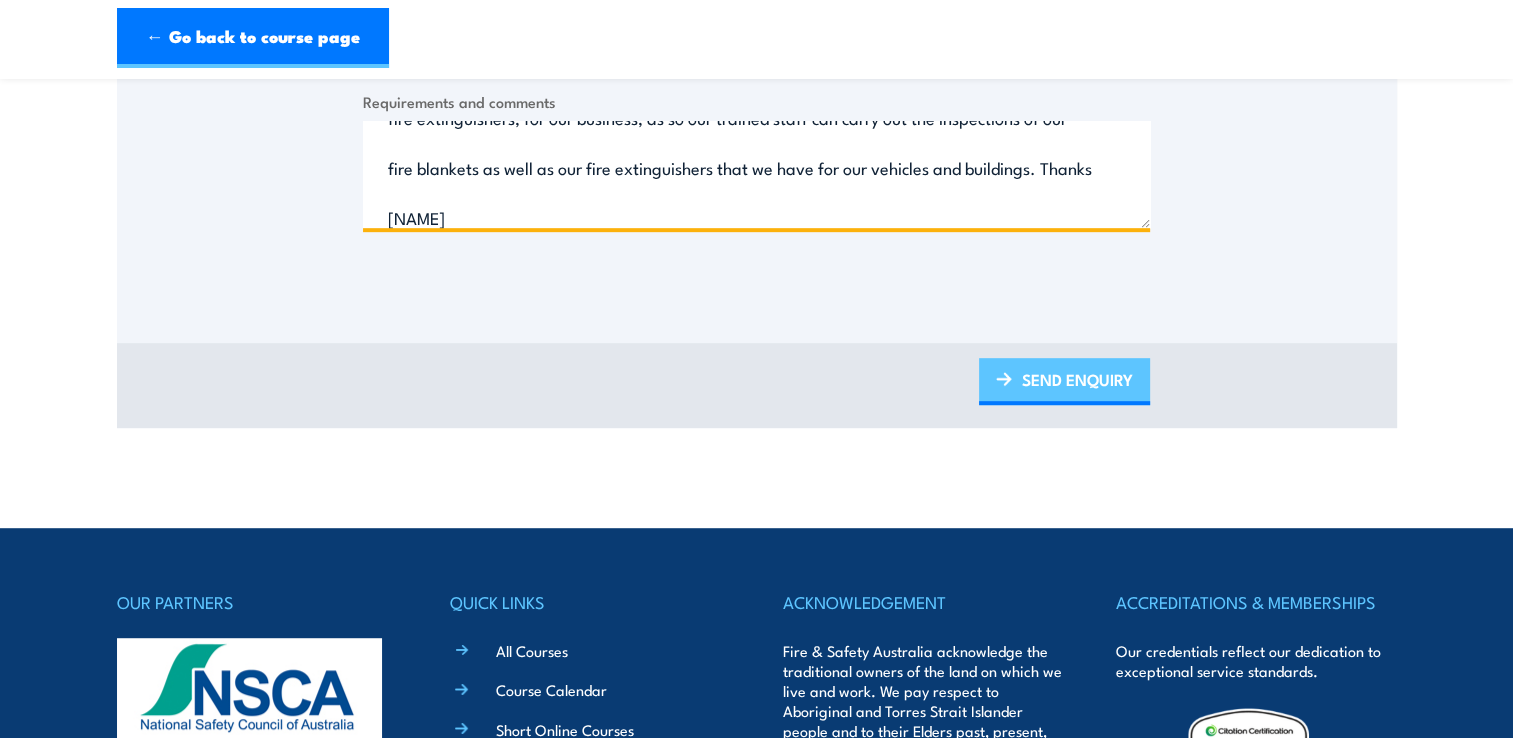 type on "Good Afternoon,
I hope all is well. I am looking at getting 2 staff members trained up for testing fire blankets and fire extinguishers, for our business, as so our trained staff can carry out the inspections of our fire blankets as well as our fire extinguishers that we have for our vehicles and buildings. Thanks [NAME]" 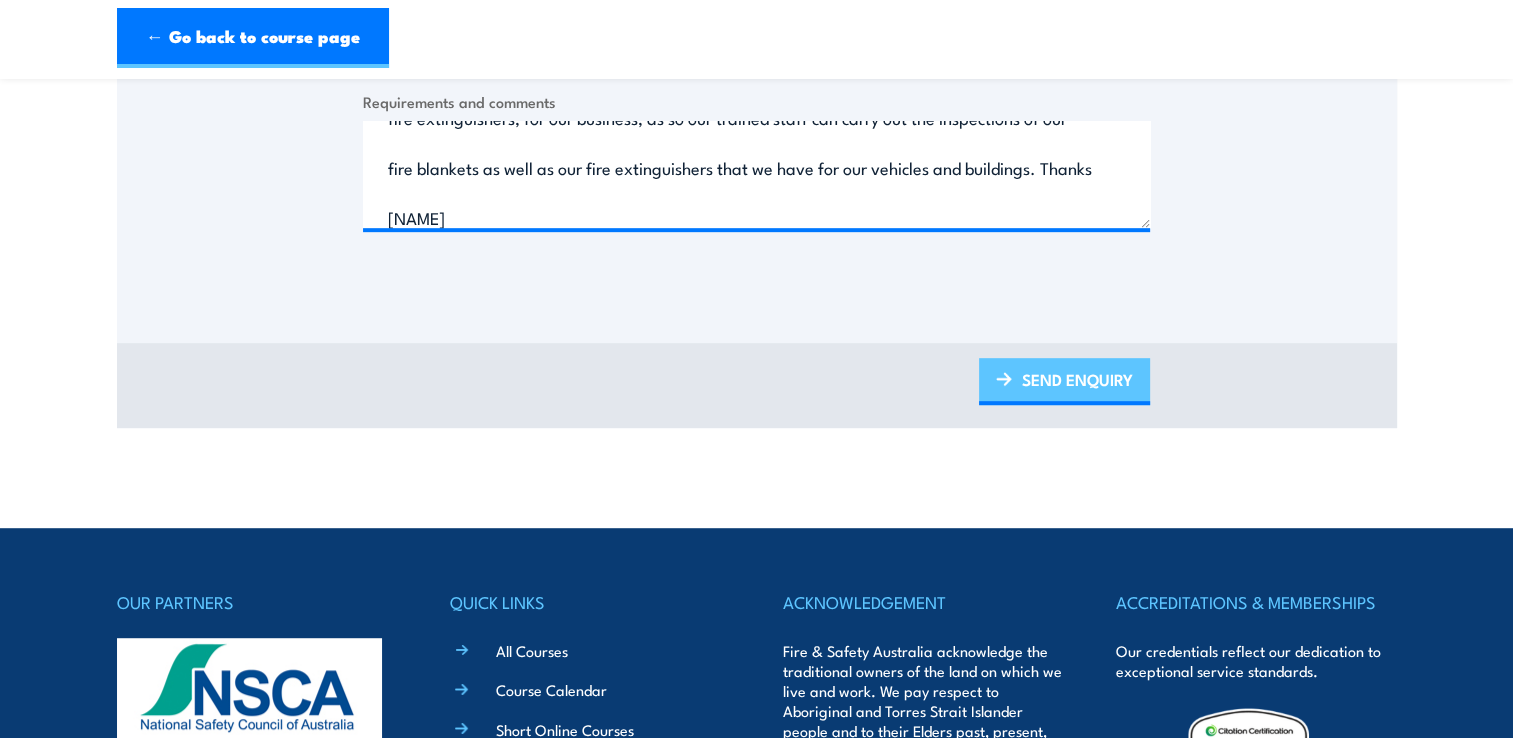 click on "SEND ENQUIRY" at bounding box center (1064, 381) 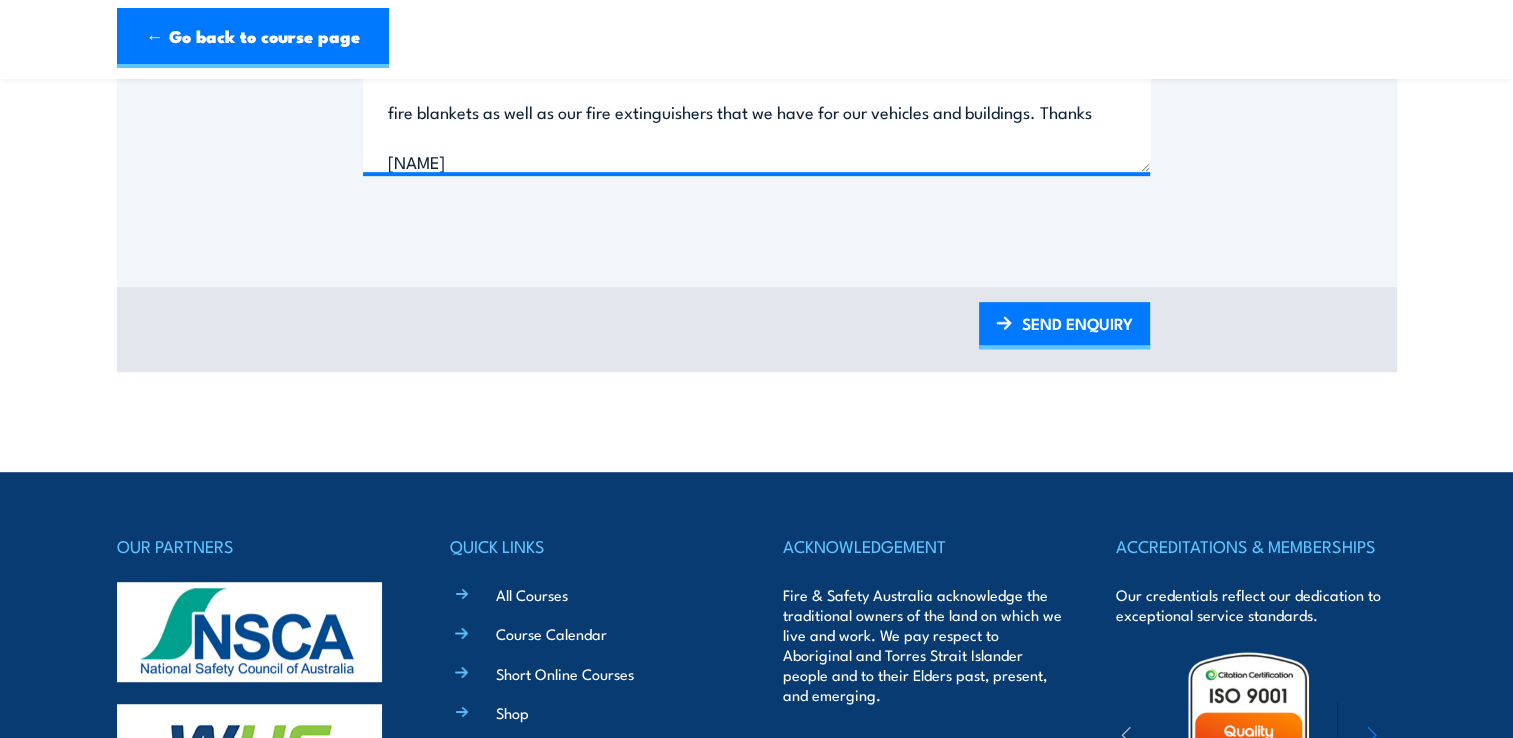 scroll, scrollTop: 800, scrollLeft: 0, axis: vertical 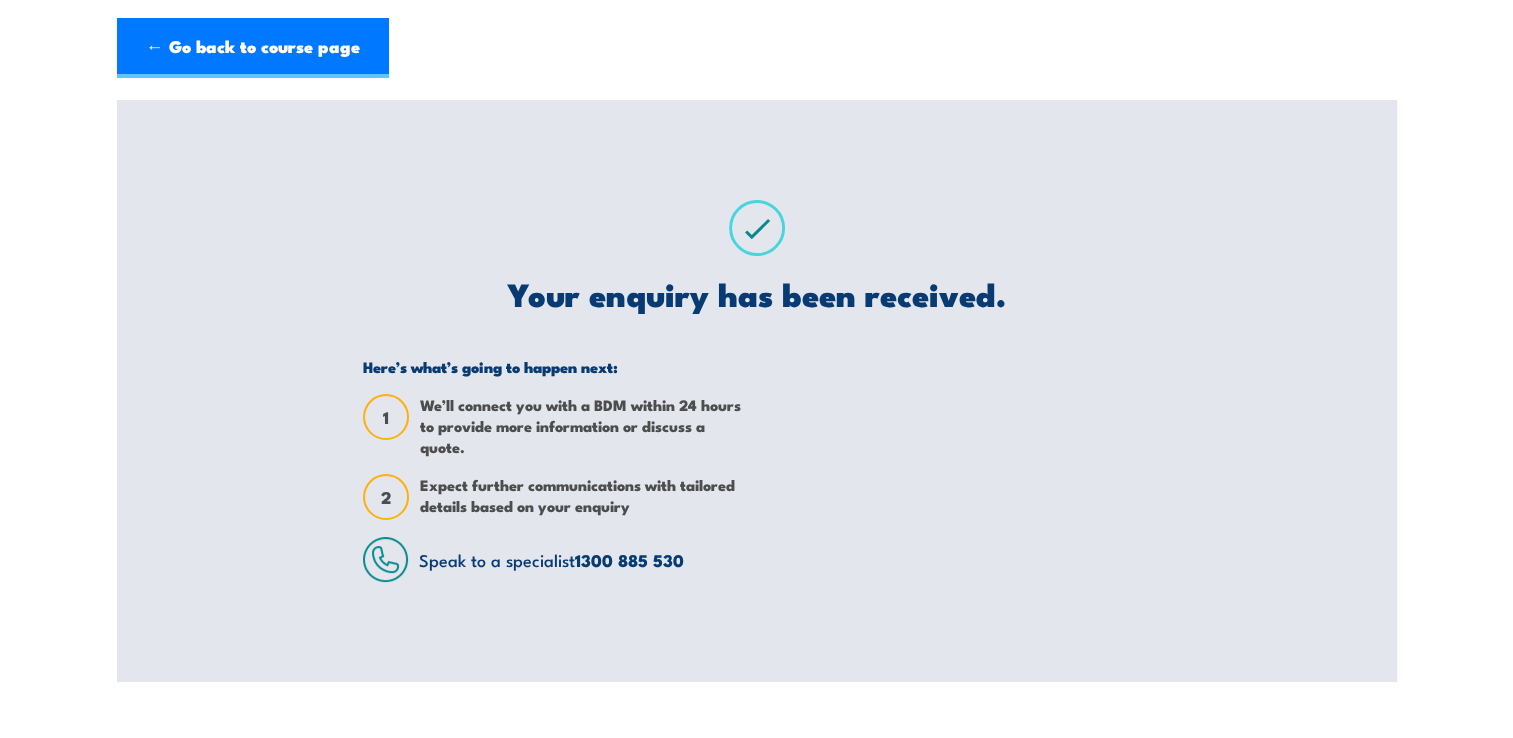 drag, startPoint x: 1141, startPoint y: 35, endPoint x: 1246, endPoint y: 11, distance: 107.70794 